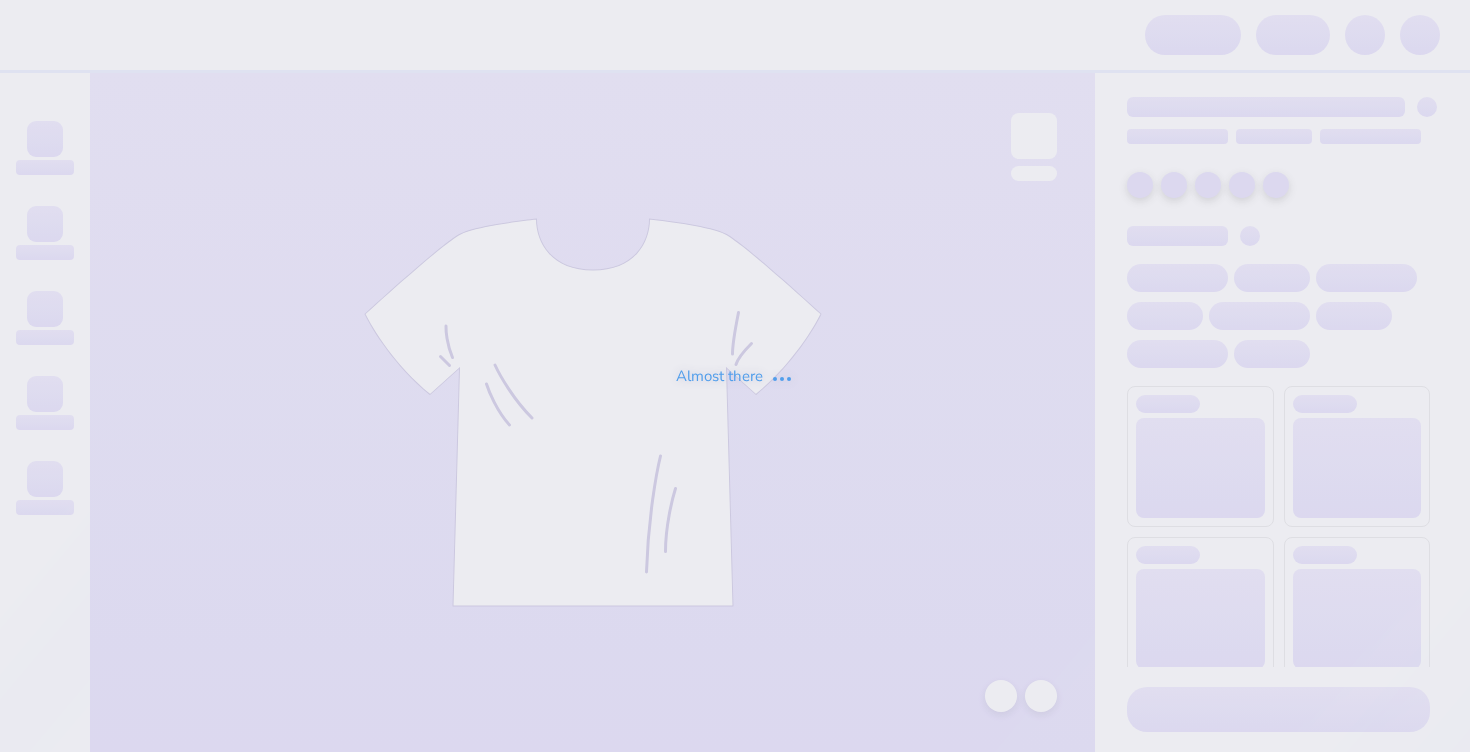 scroll, scrollTop: 0, scrollLeft: 0, axis: both 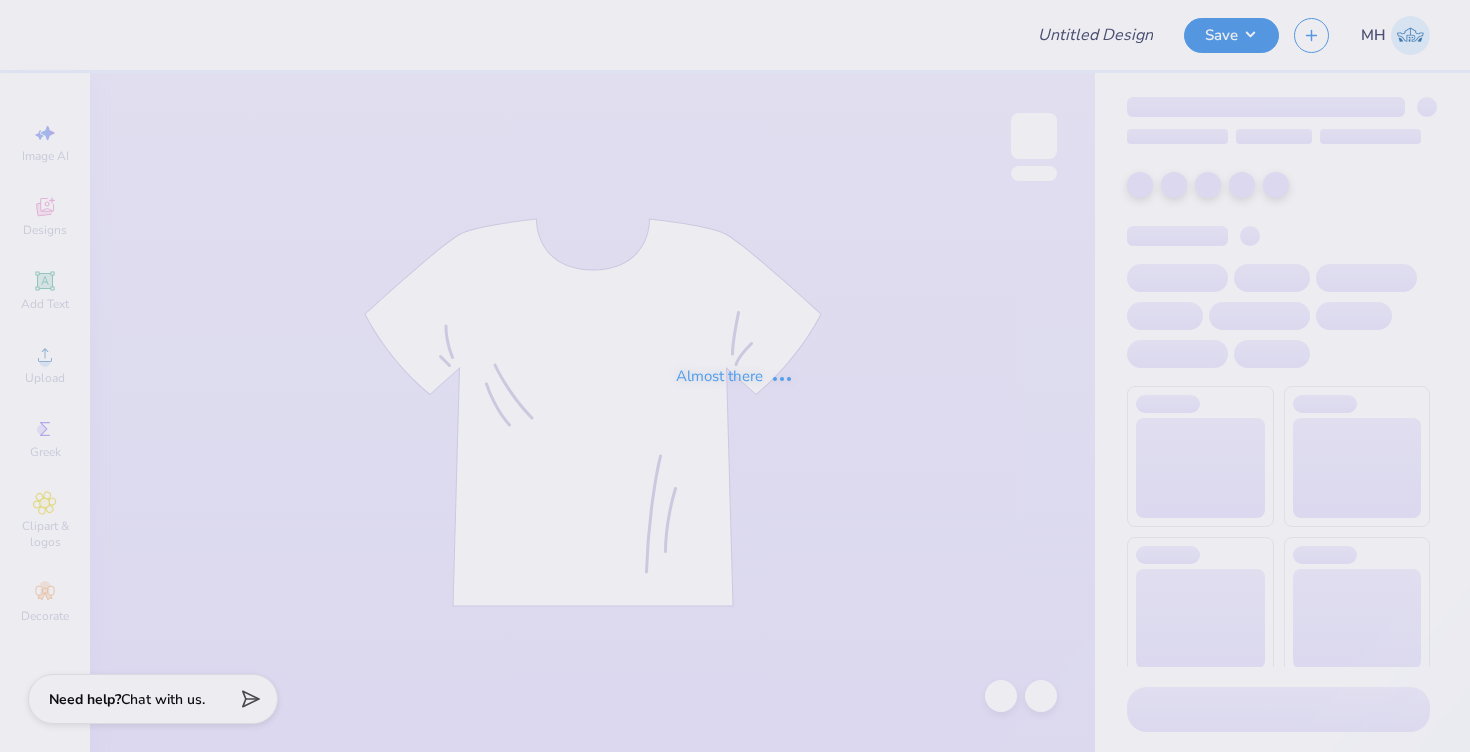 type on "Clinique Tote" 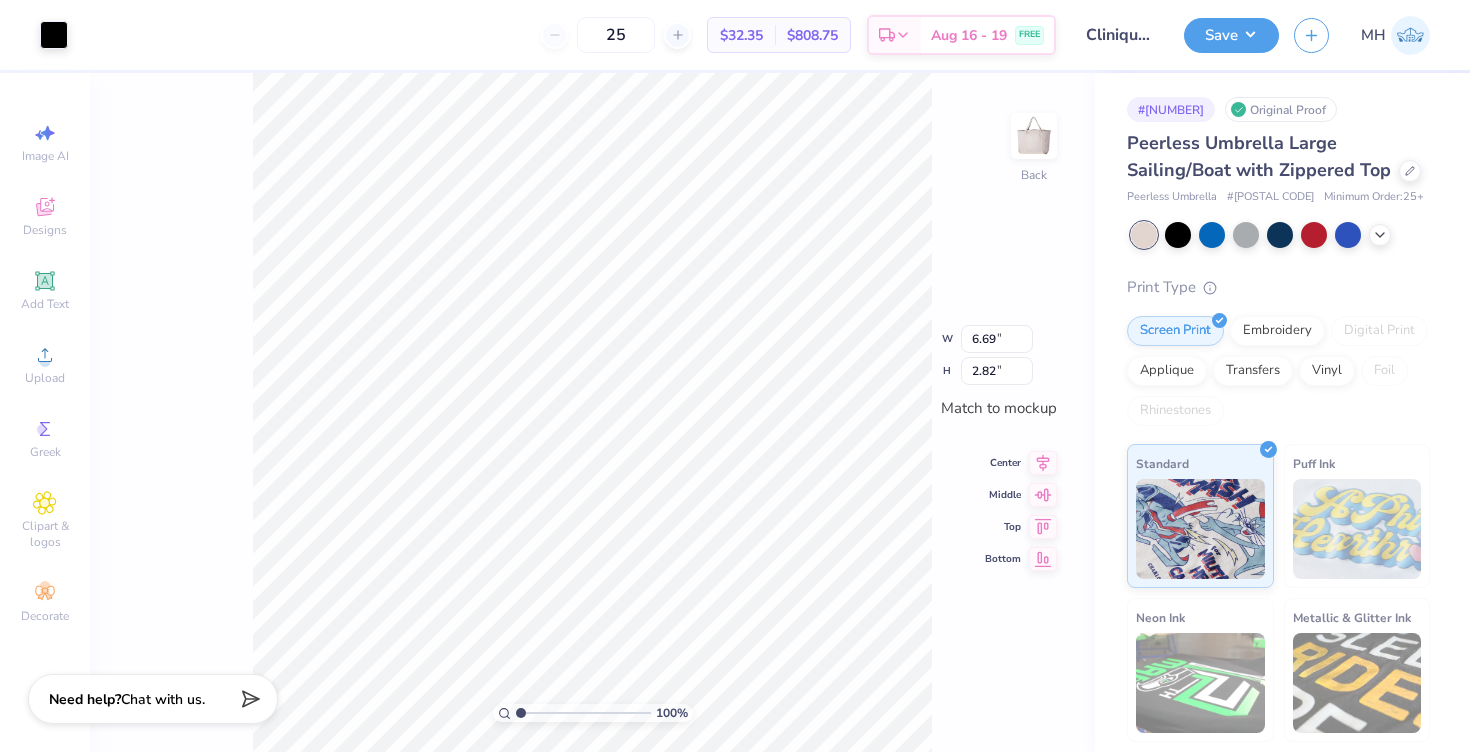 type on "4.99" 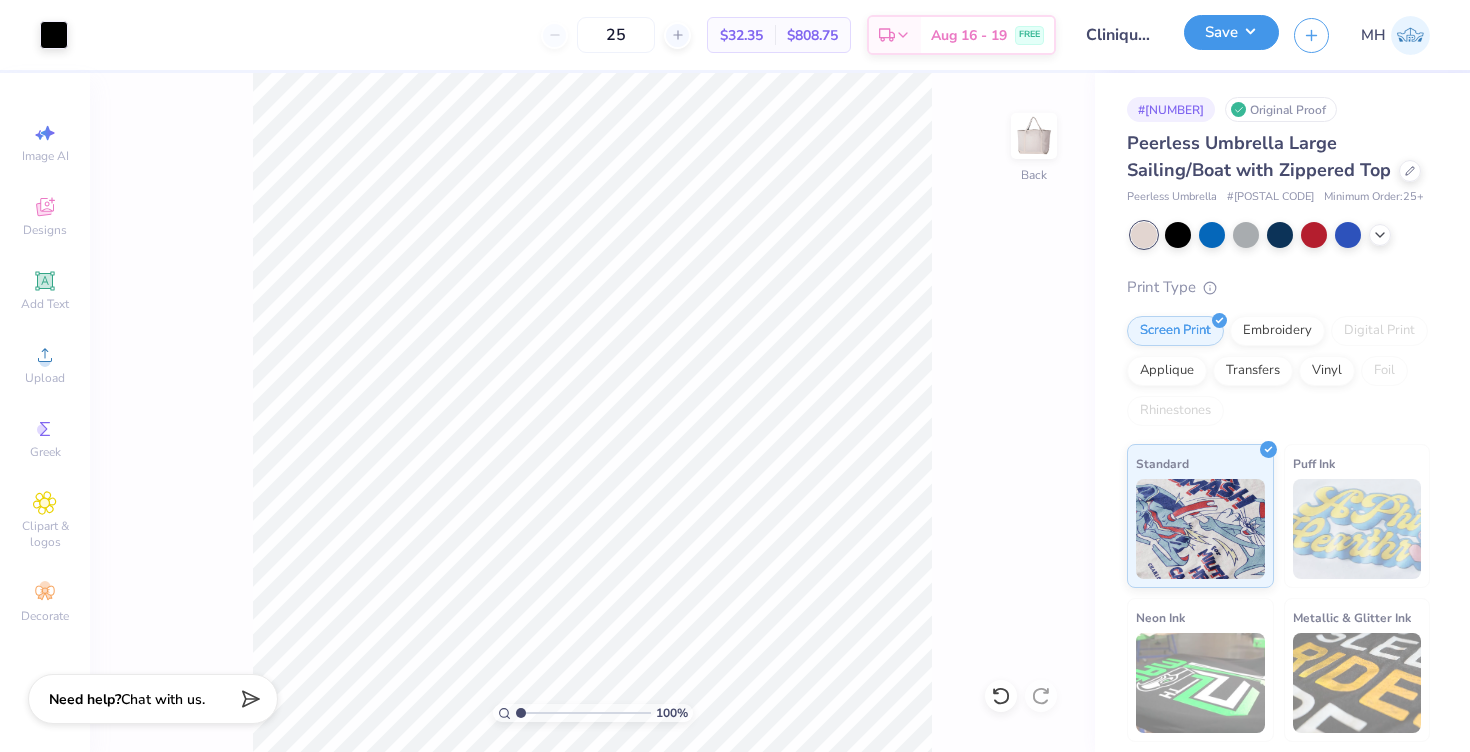 click on "Save" at bounding box center [1231, 32] 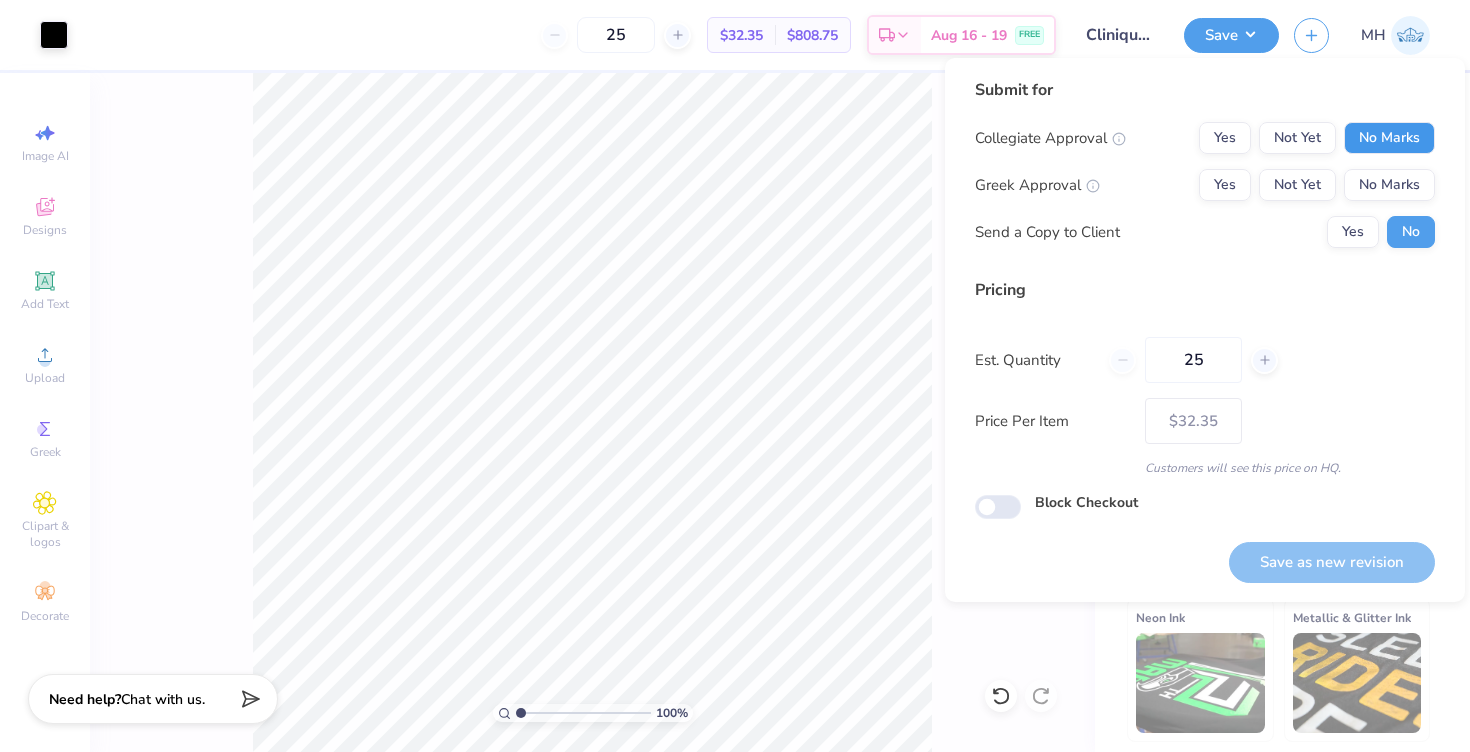 click on "No Marks" at bounding box center (1389, 138) 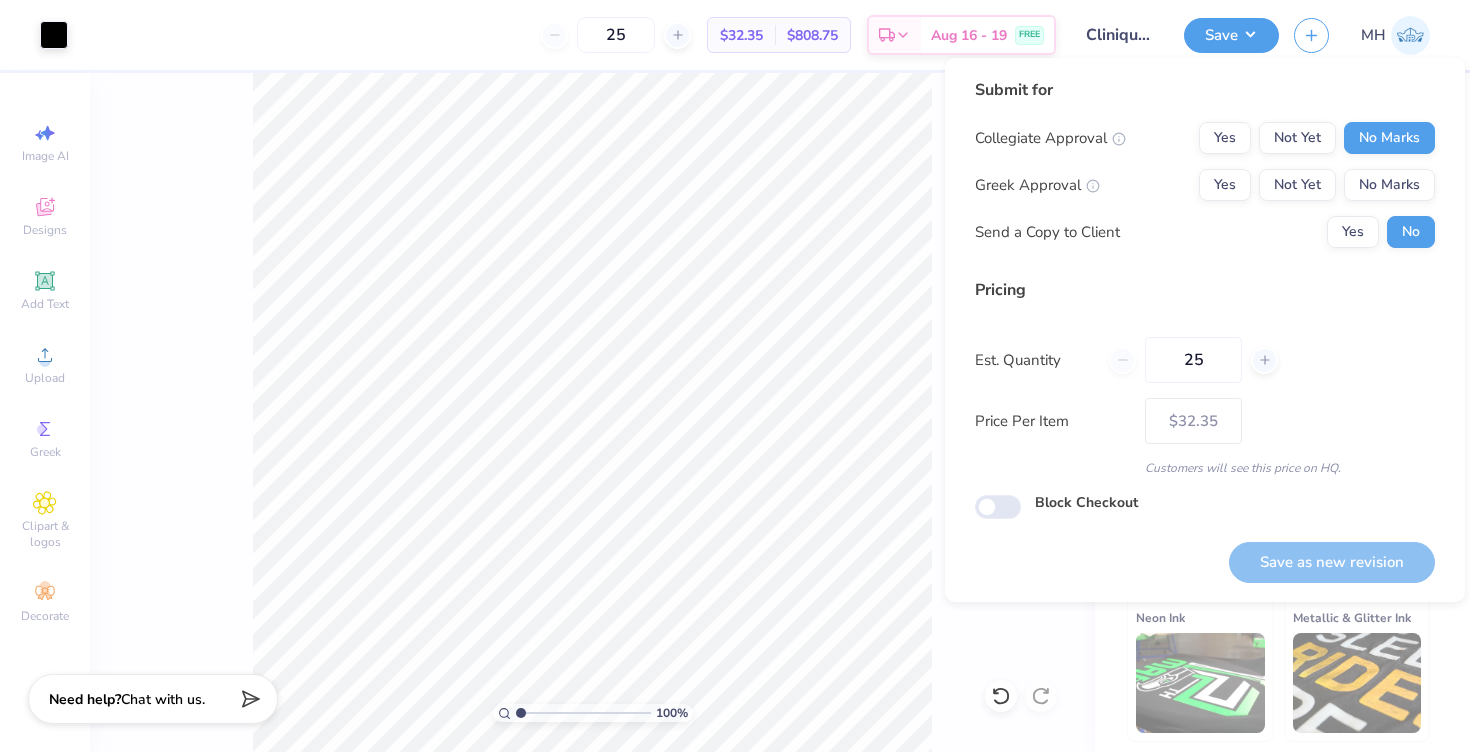 click on "Collegiate Approval Yes Not Yet No Marks Greek Approval Yes Not Yet No Marks Send a Copy to Client Yes No" at bounding box center [1205, 185] 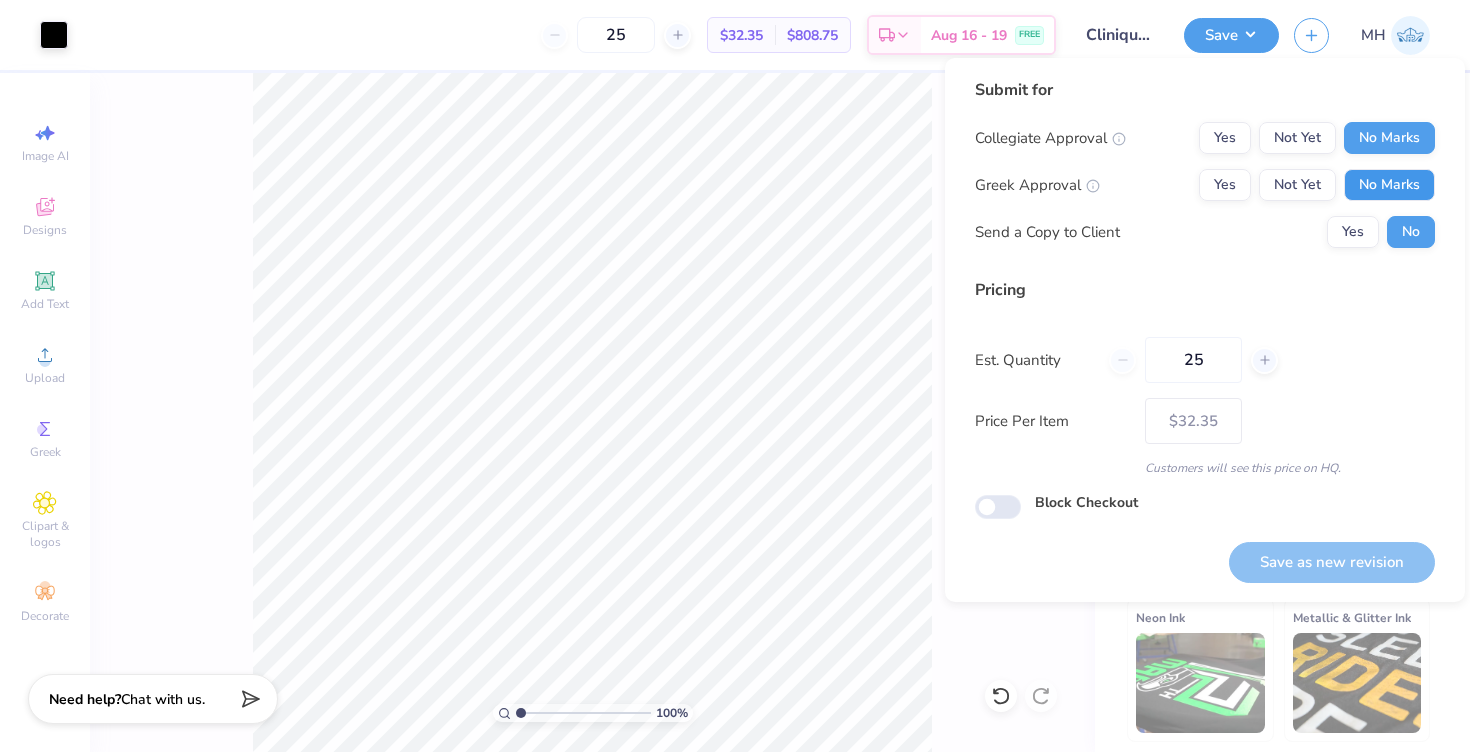 click on "No Marks" at bounding box center (1389, 185) 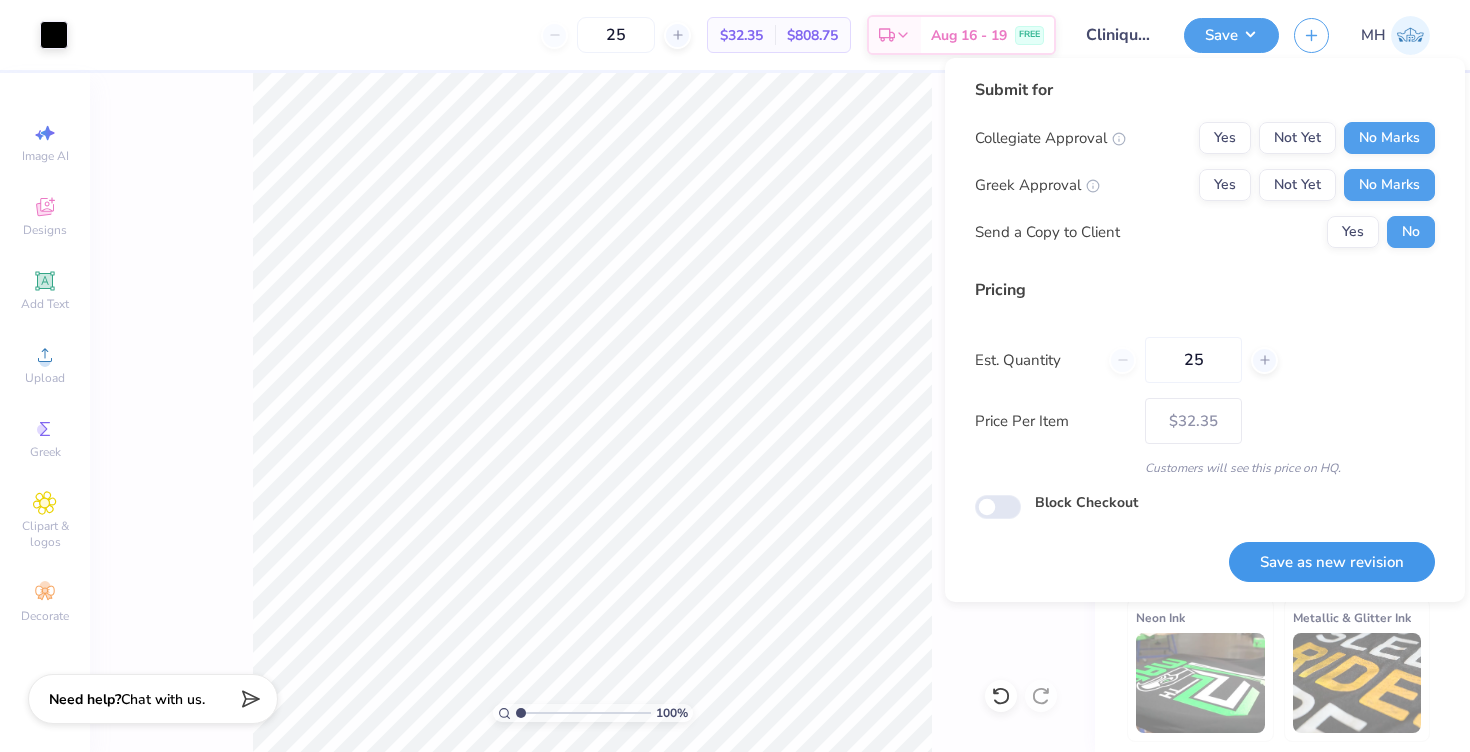 click on "Save as new revision" at bounding box center [1332, 562] 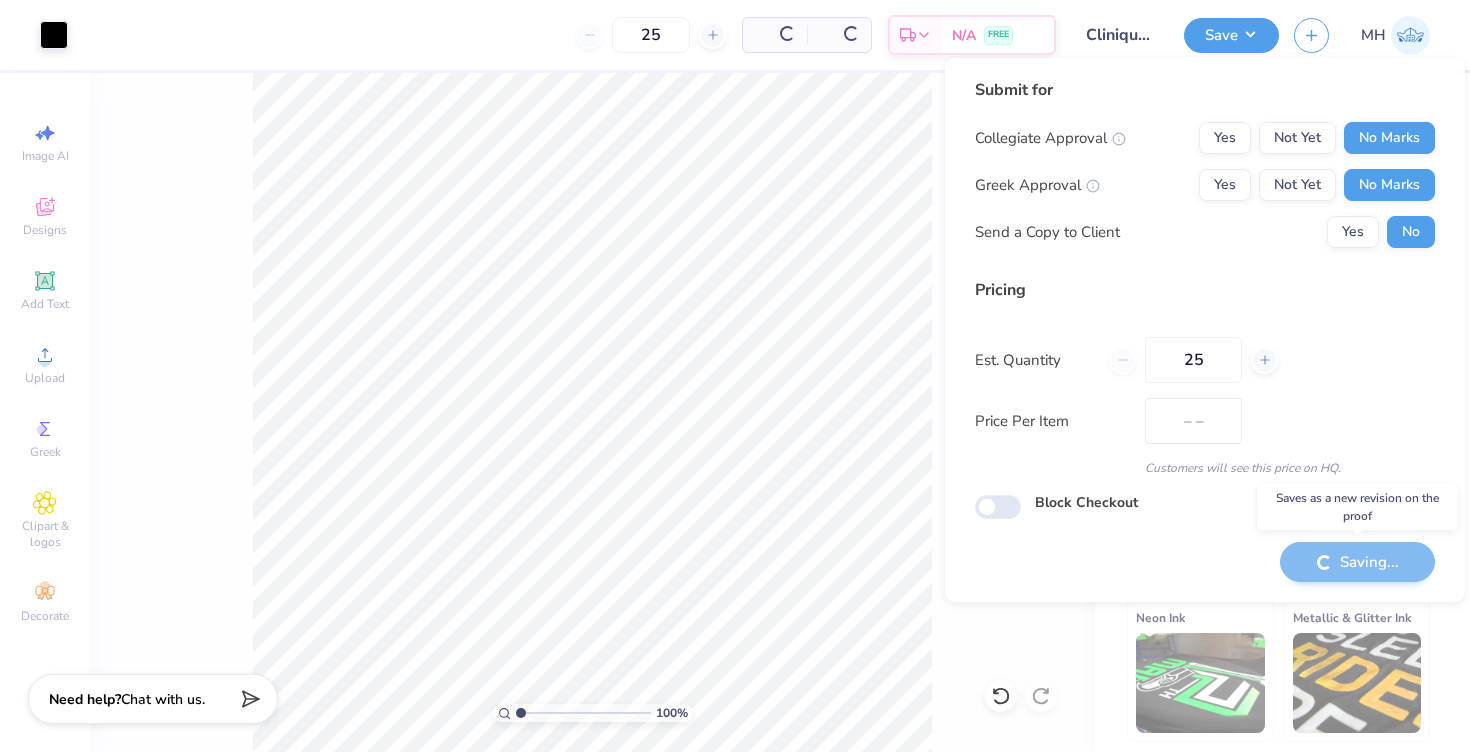 type on "$32.35" 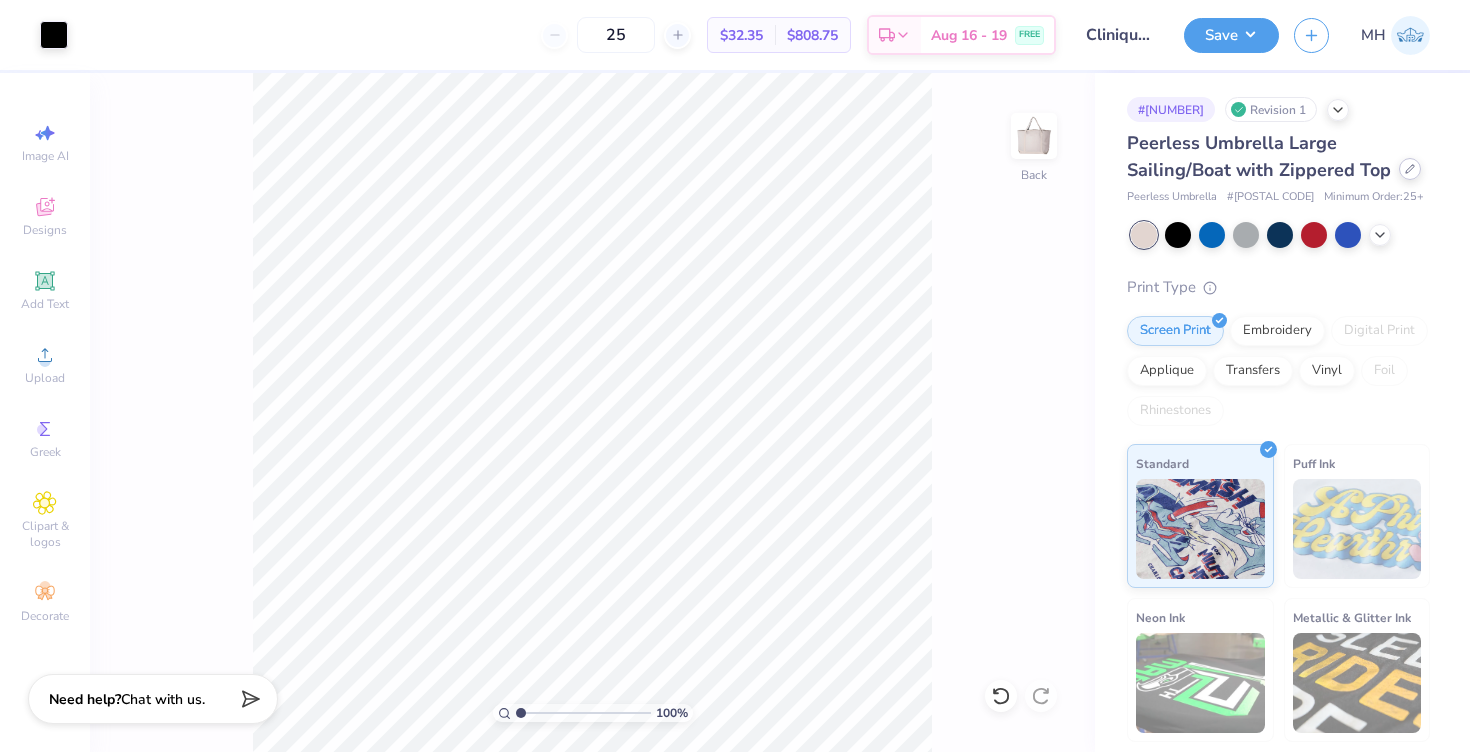 click 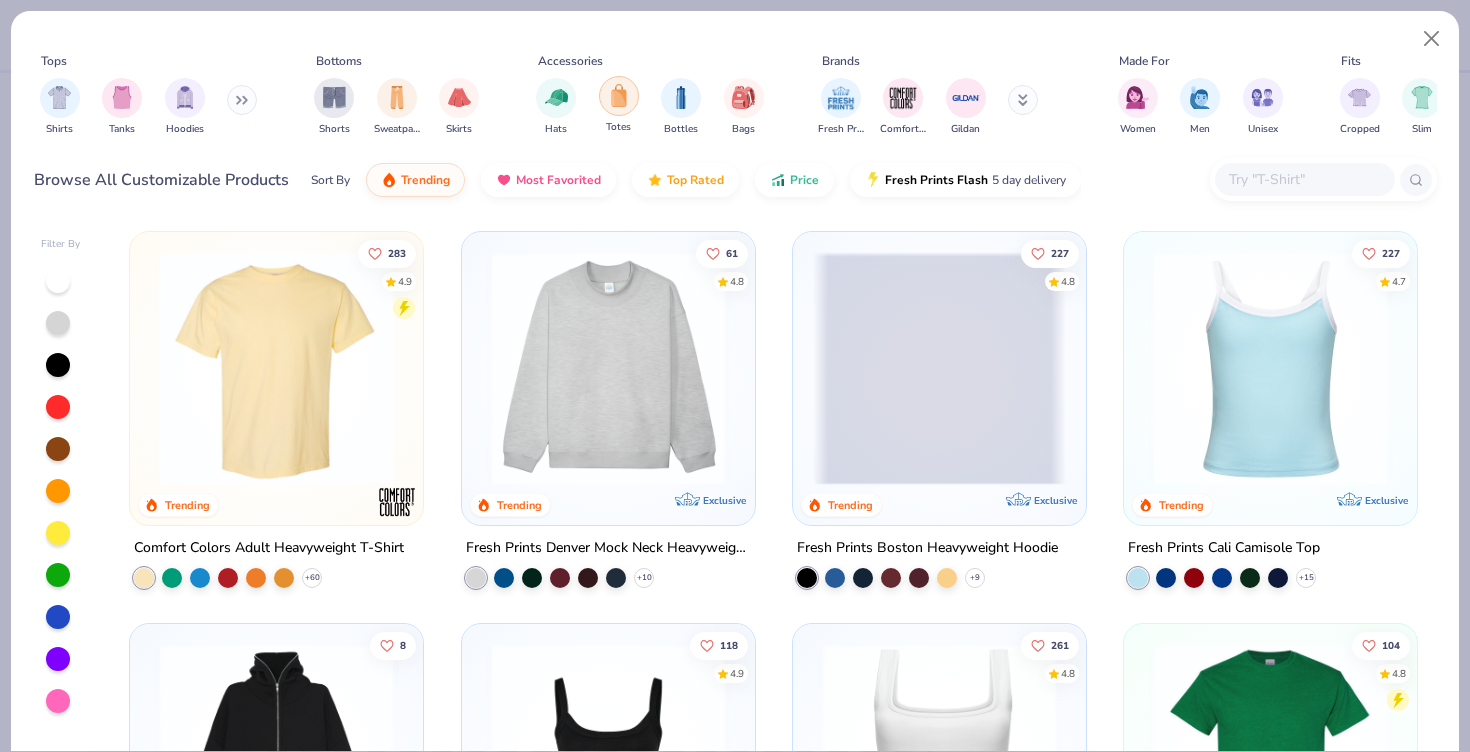 click at bounding box center [619, 96] 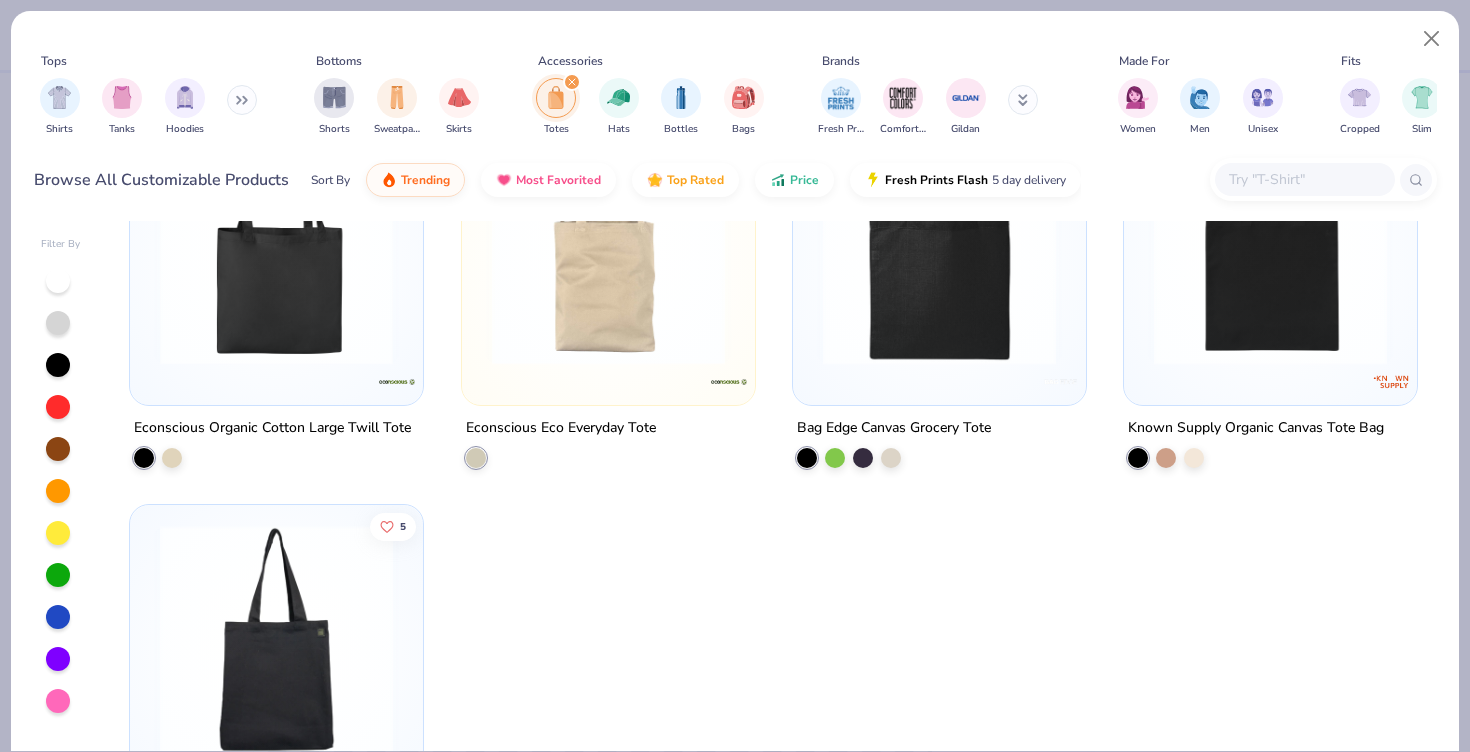 scroll, scrollTop: 2224, scrollLeft: 0, axis: vertical 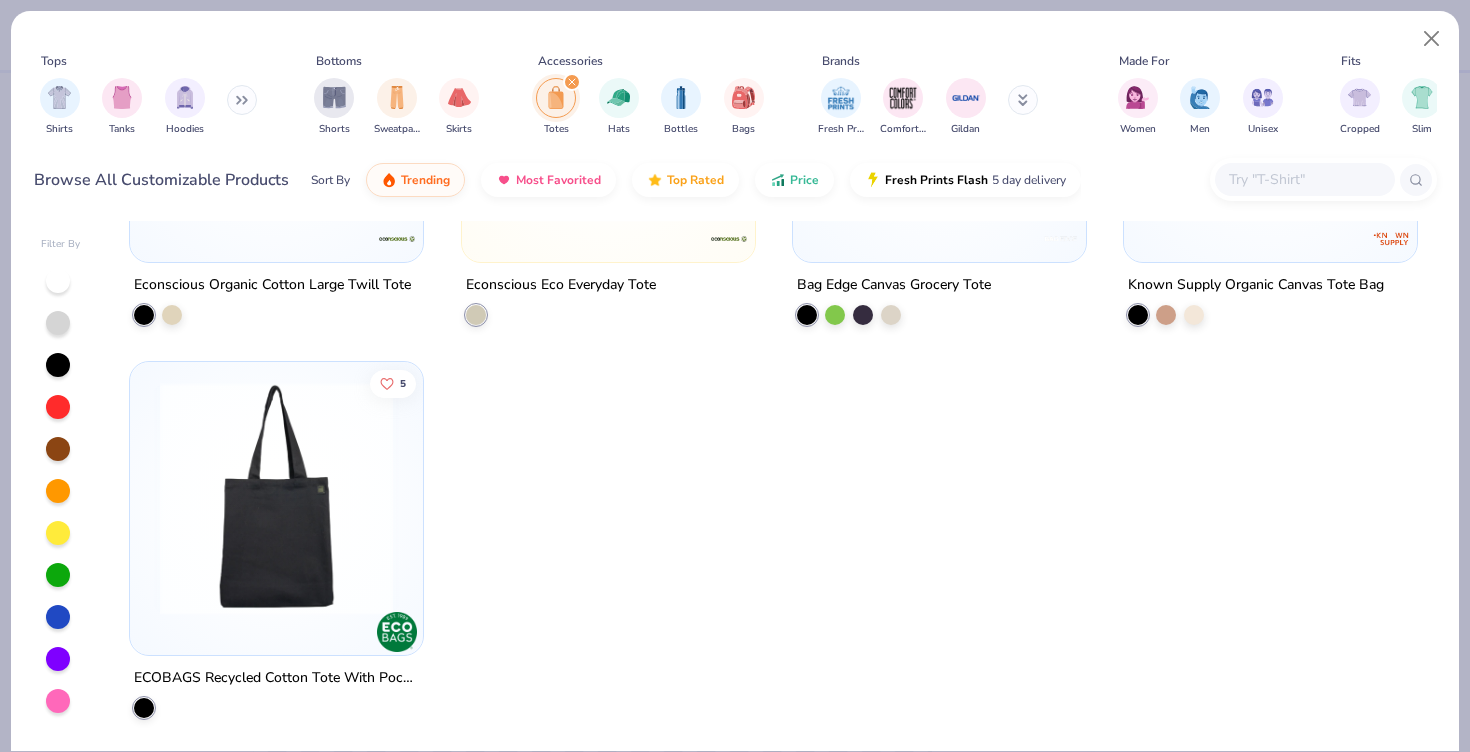 click 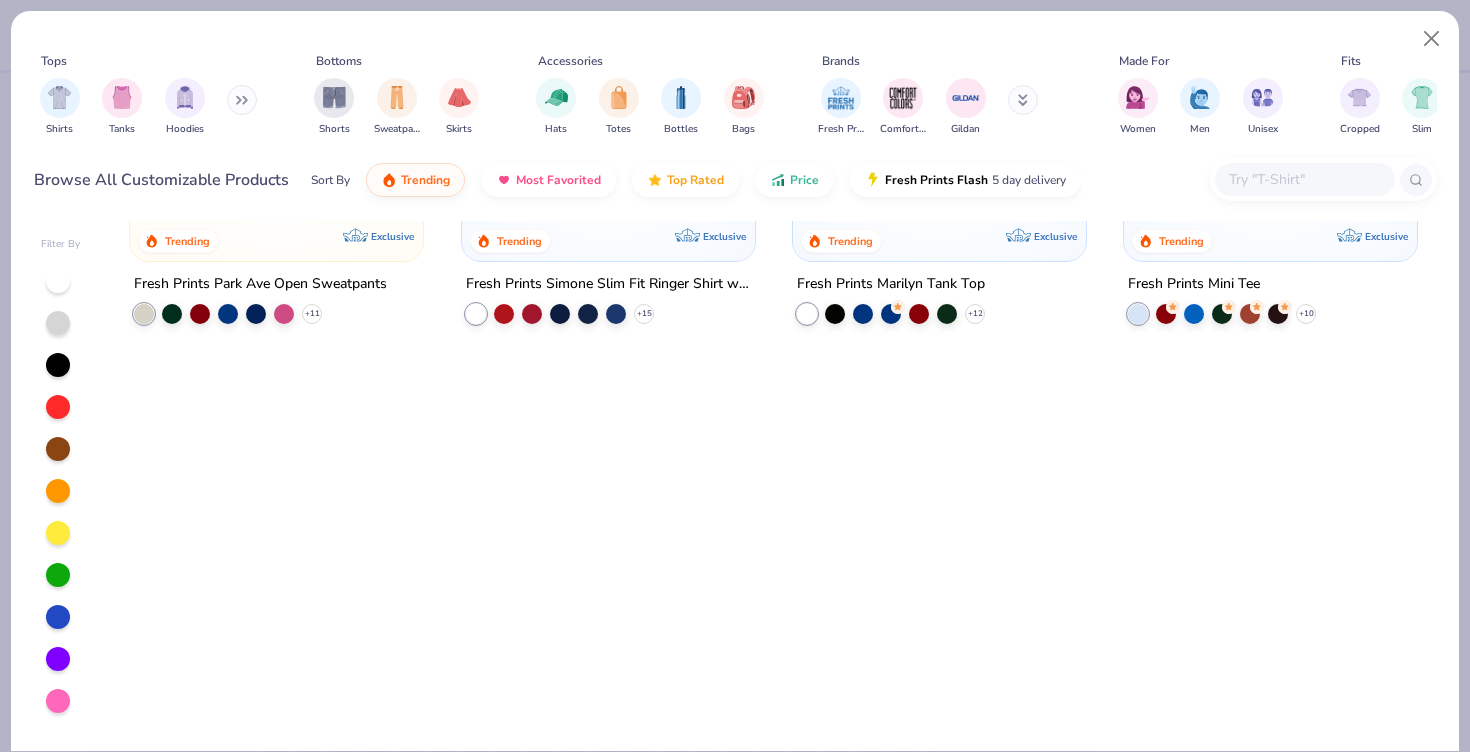 scroll, scrollTop: 0, scrollLeft: 0, axis: both 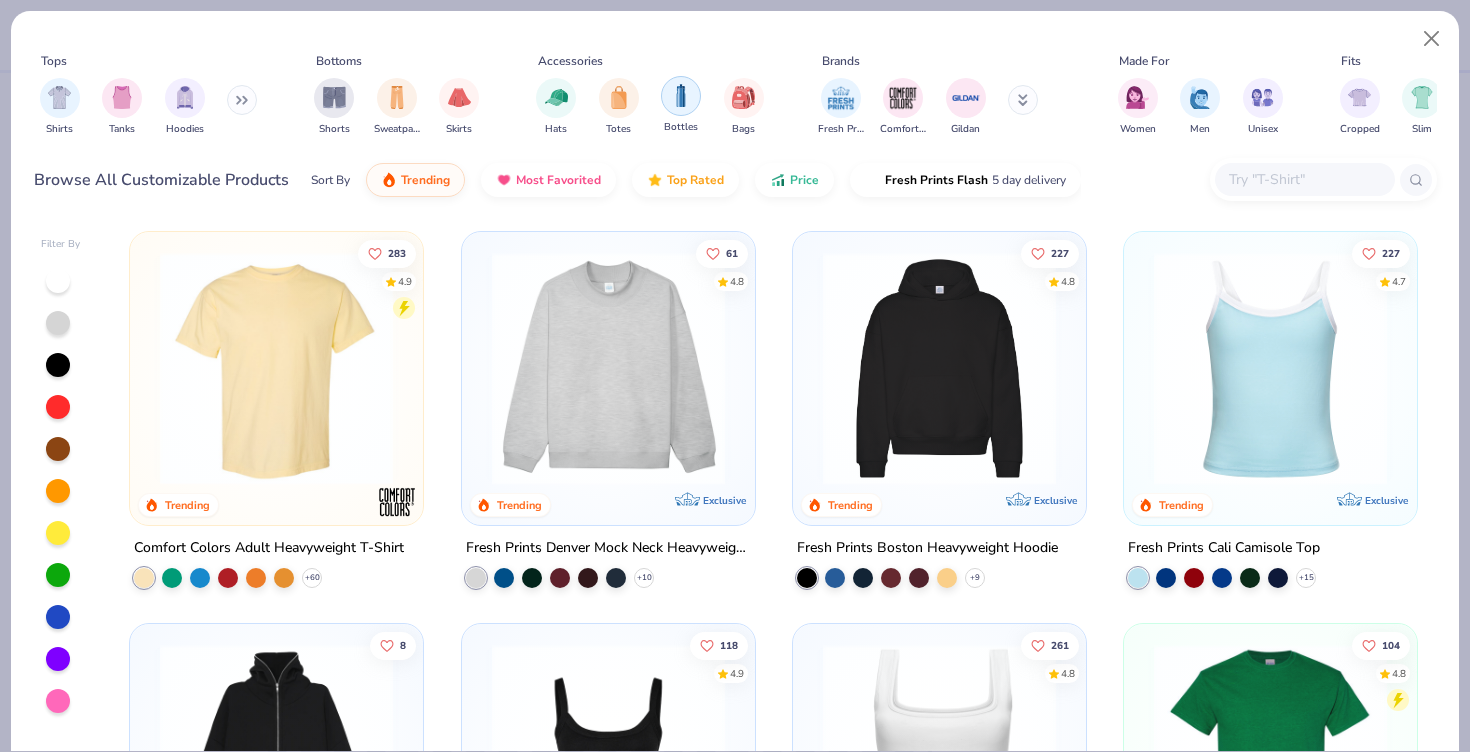 click at bounding box center [681, 95] 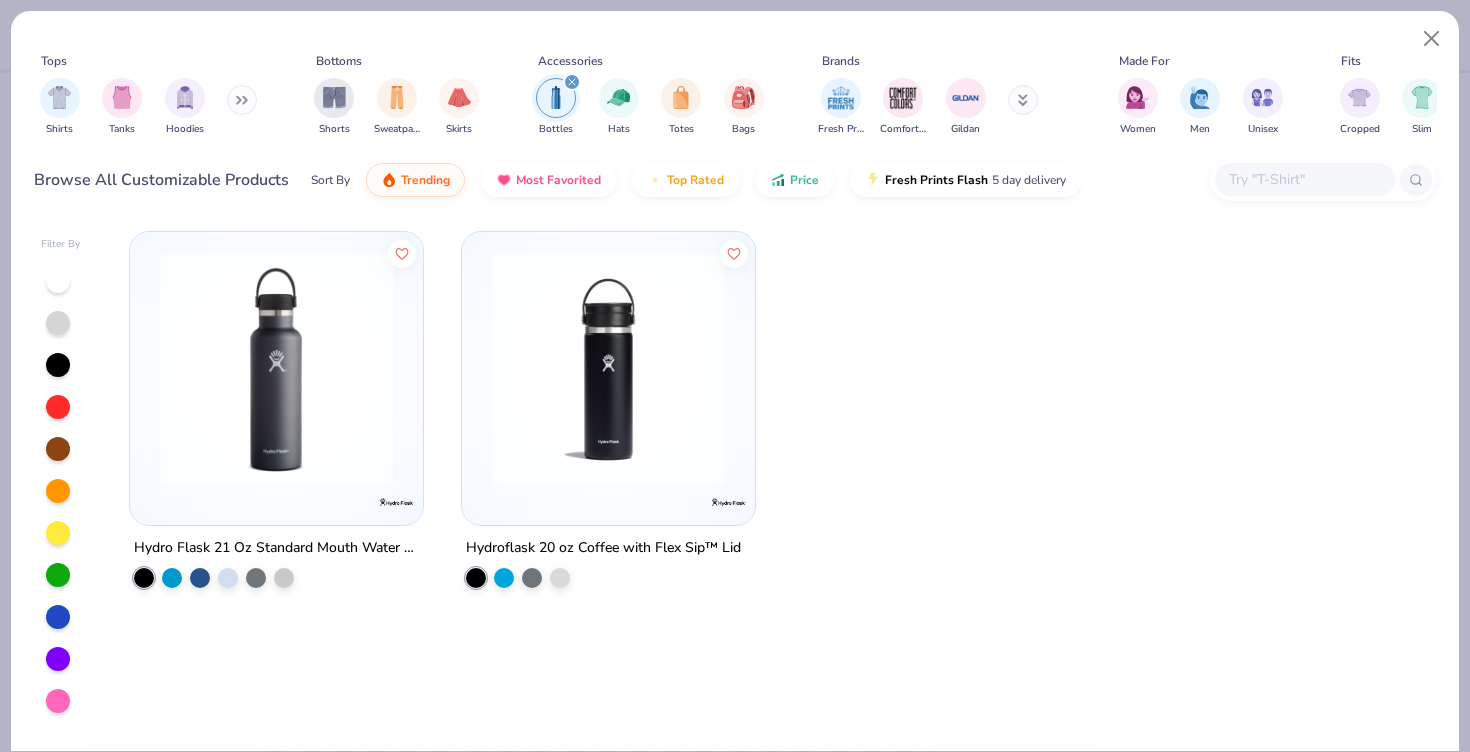 click 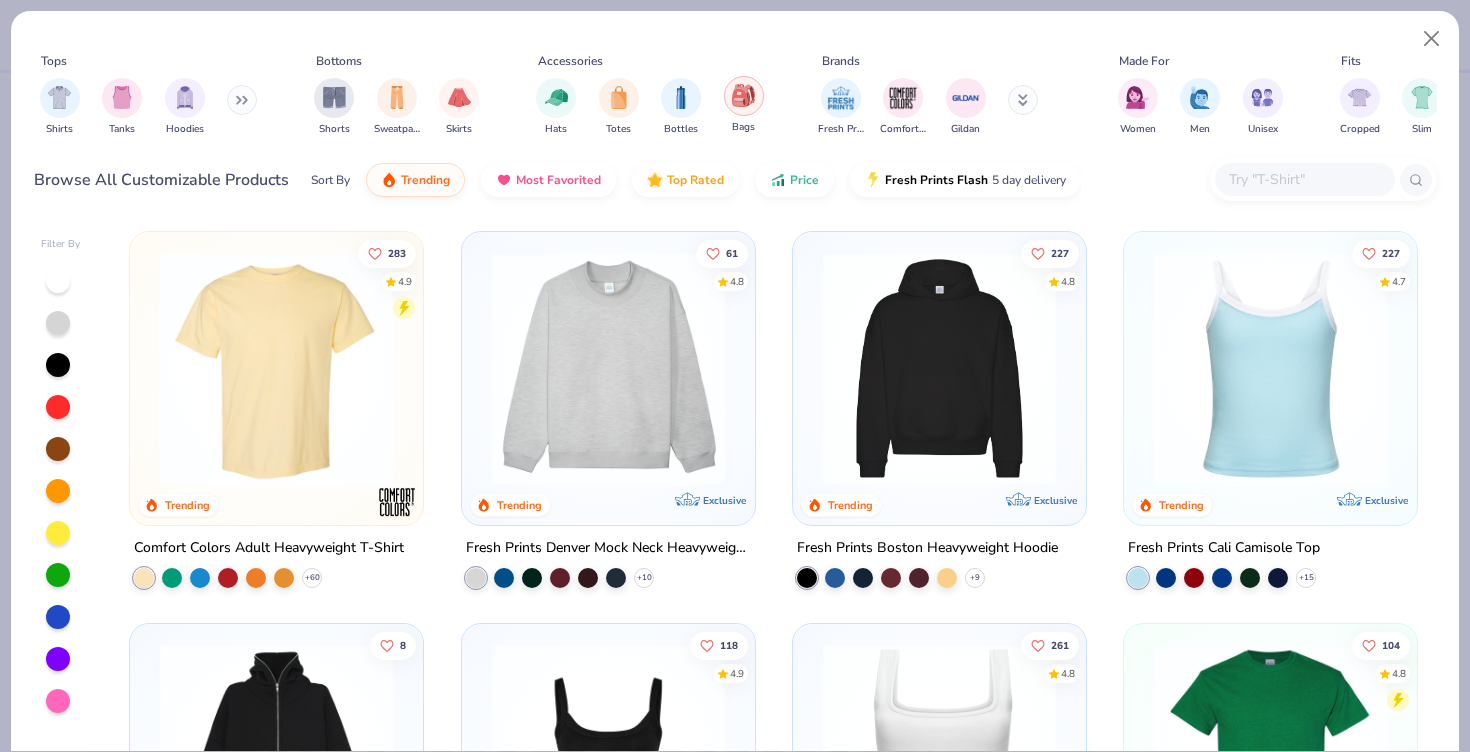 click at bounding box center [743, 95] 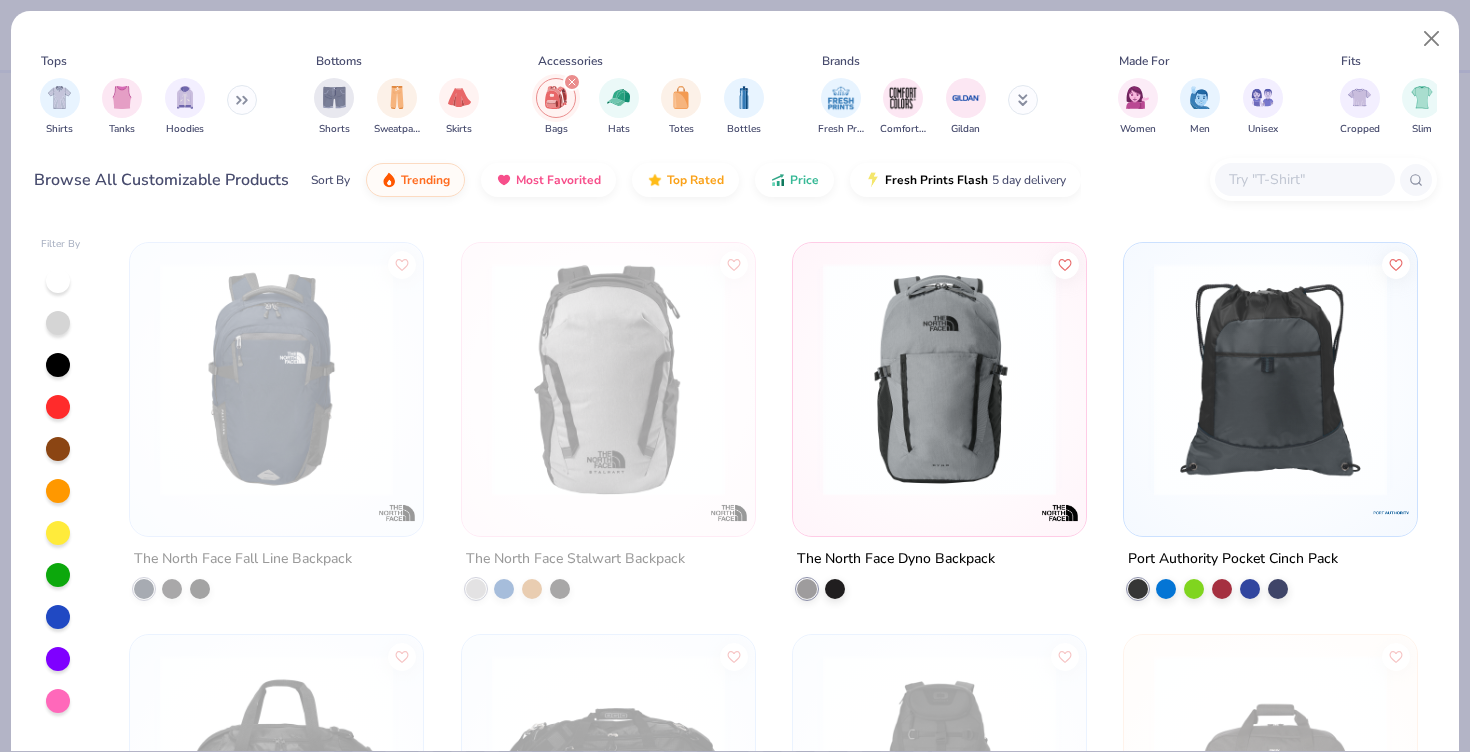 scroll, scrollTop: 1169, scrollLeft: 0, axis: vertical 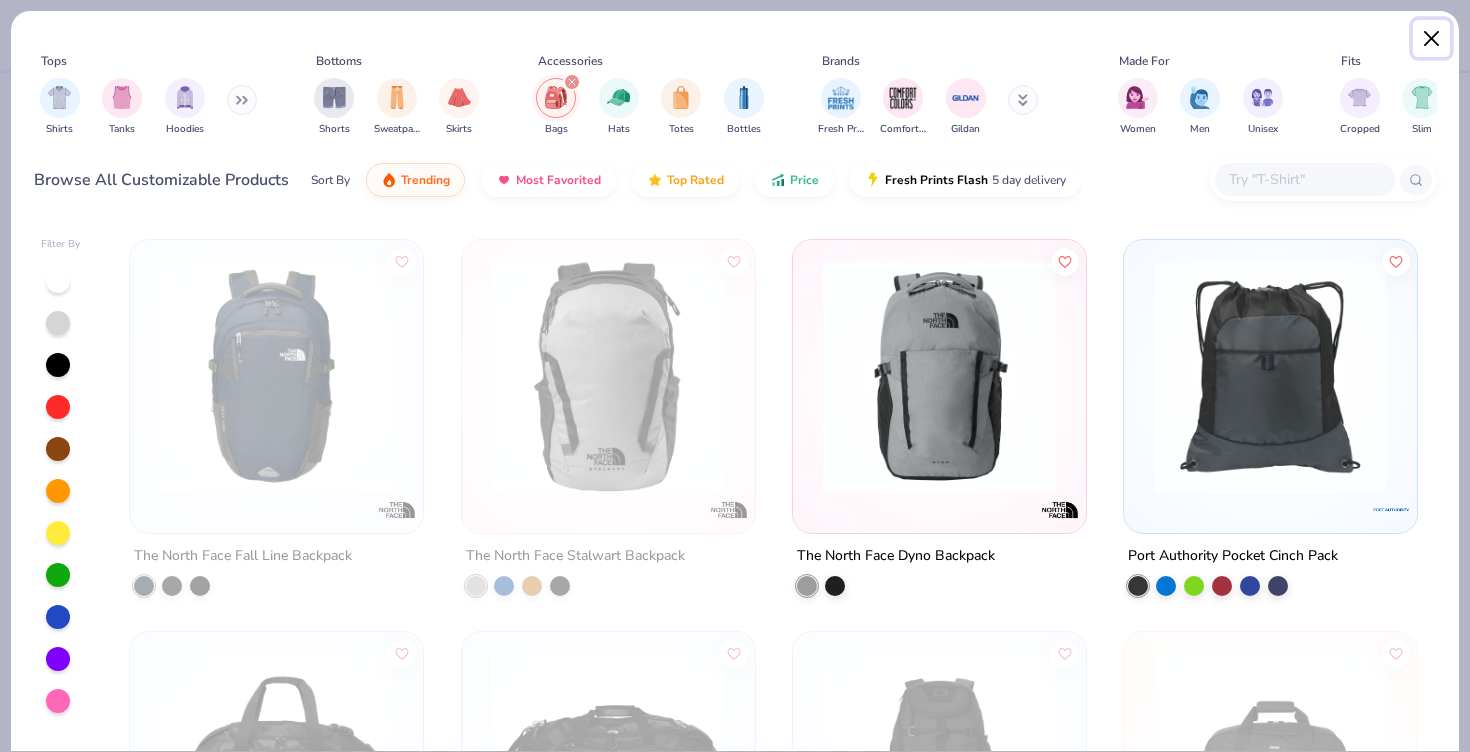 click at bounding box center (1432, 39) 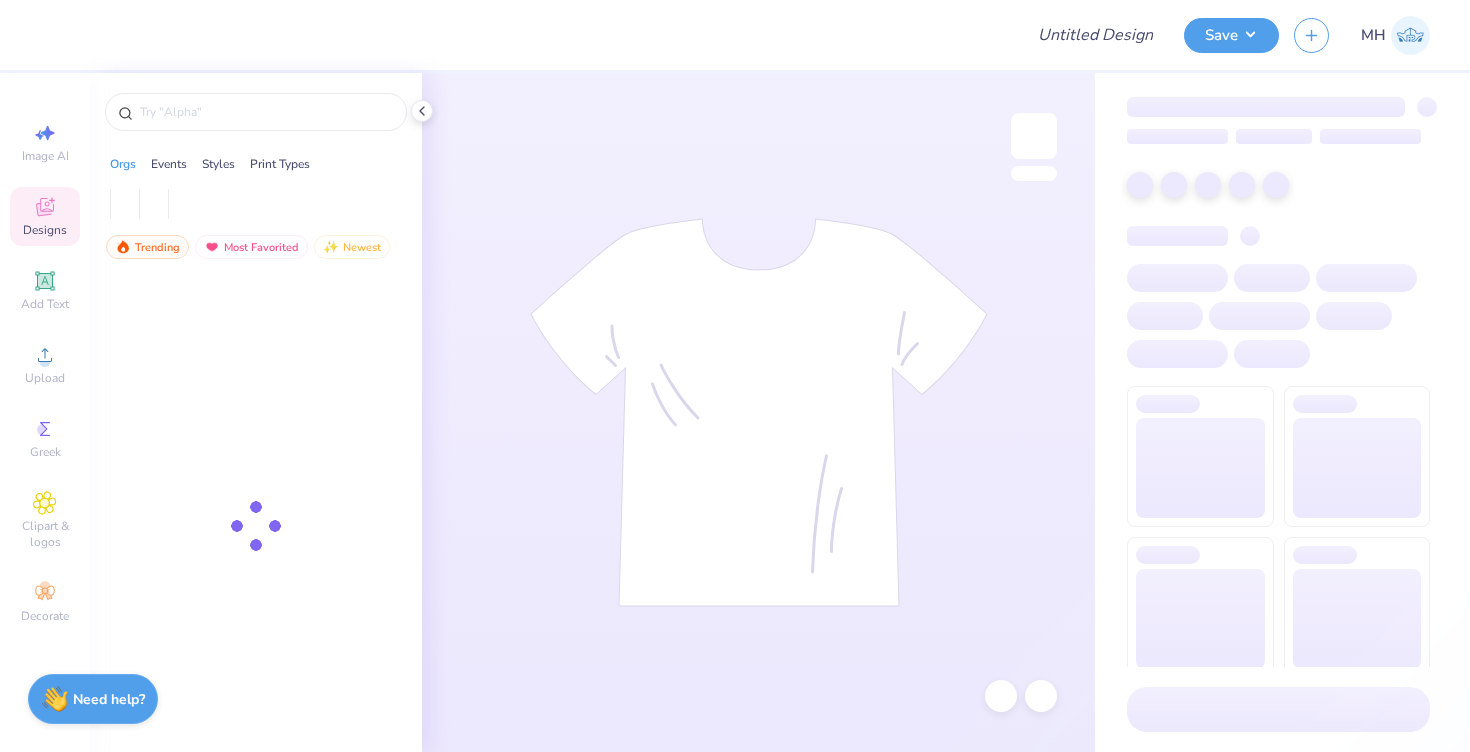 scroll, scrollTop: 0, scrollLeft: 0, axis: both 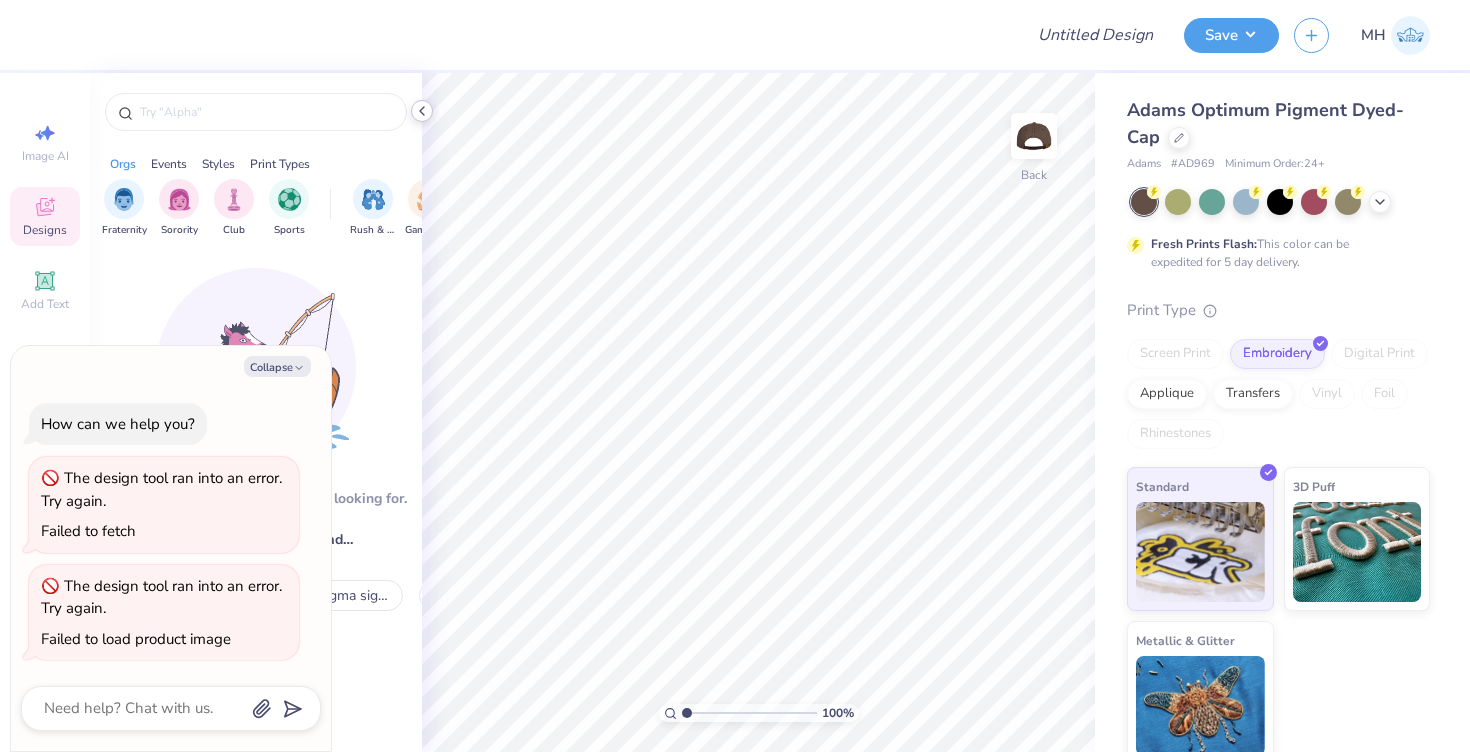 click 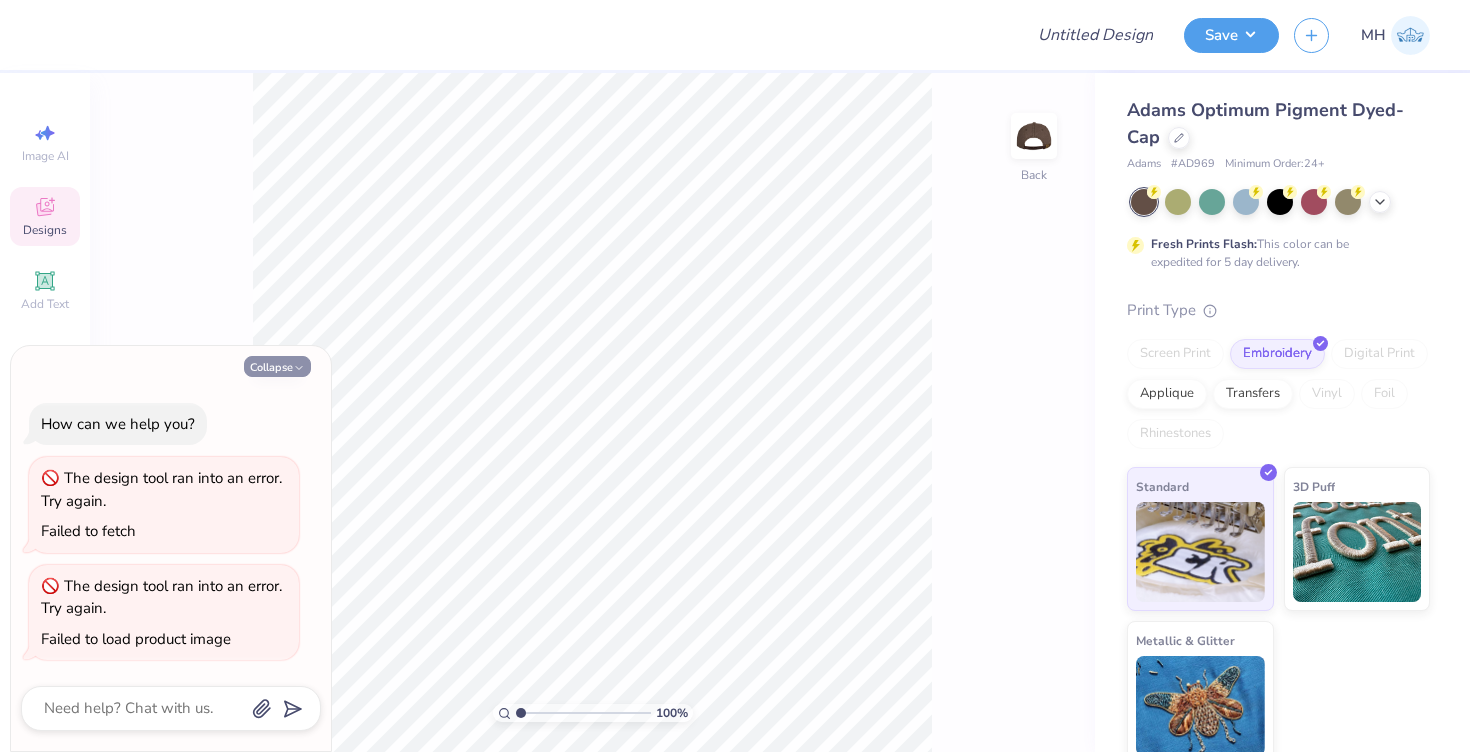 click 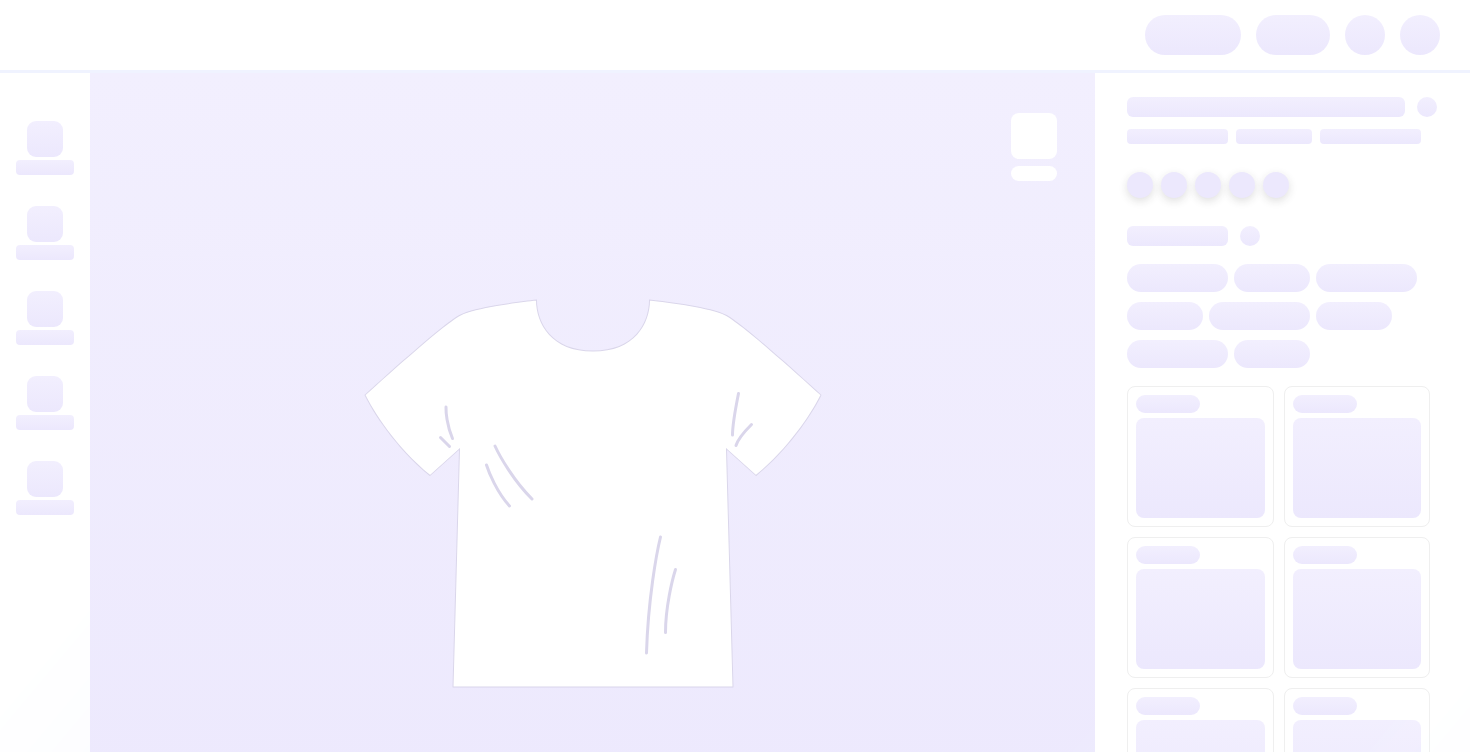 scroll, scrollTop: 0, scrollLeft: 0, axis: both 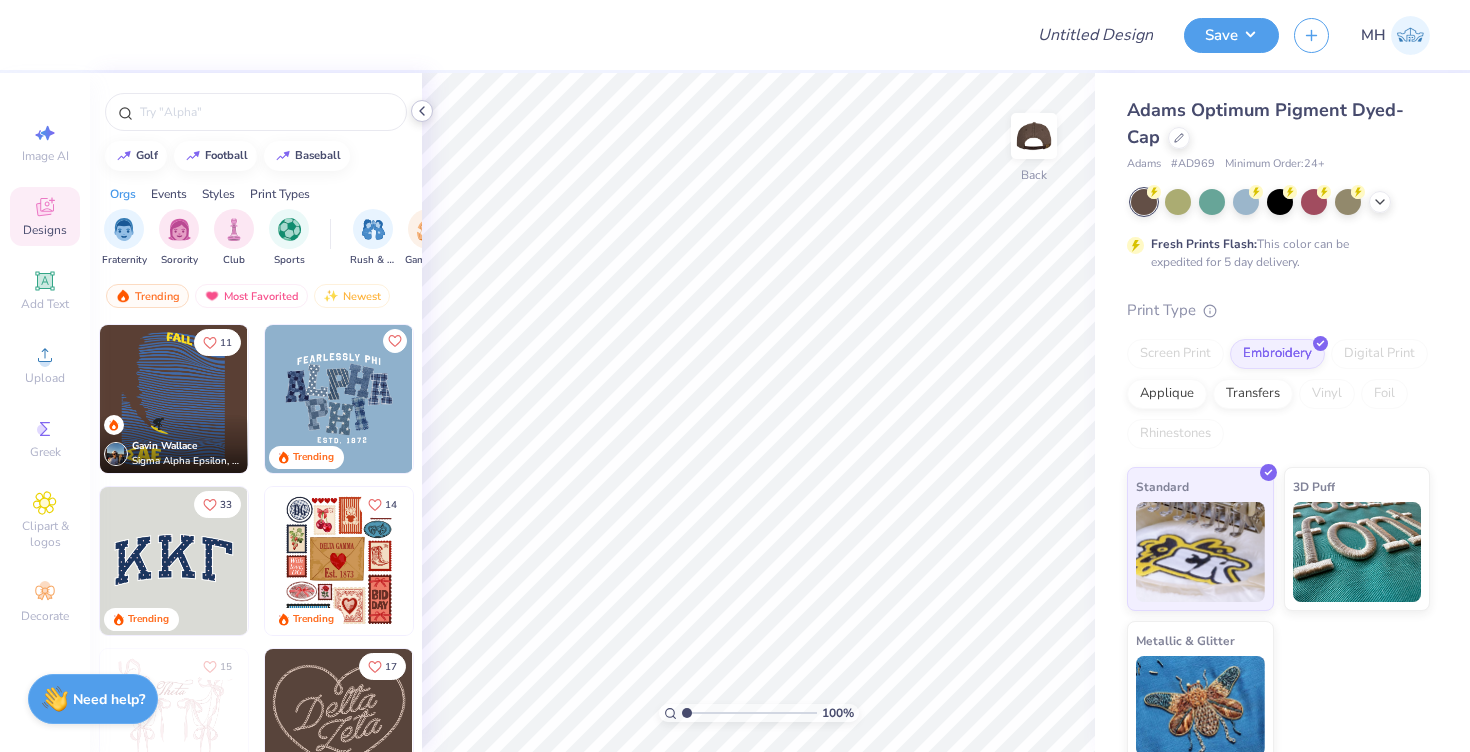 click 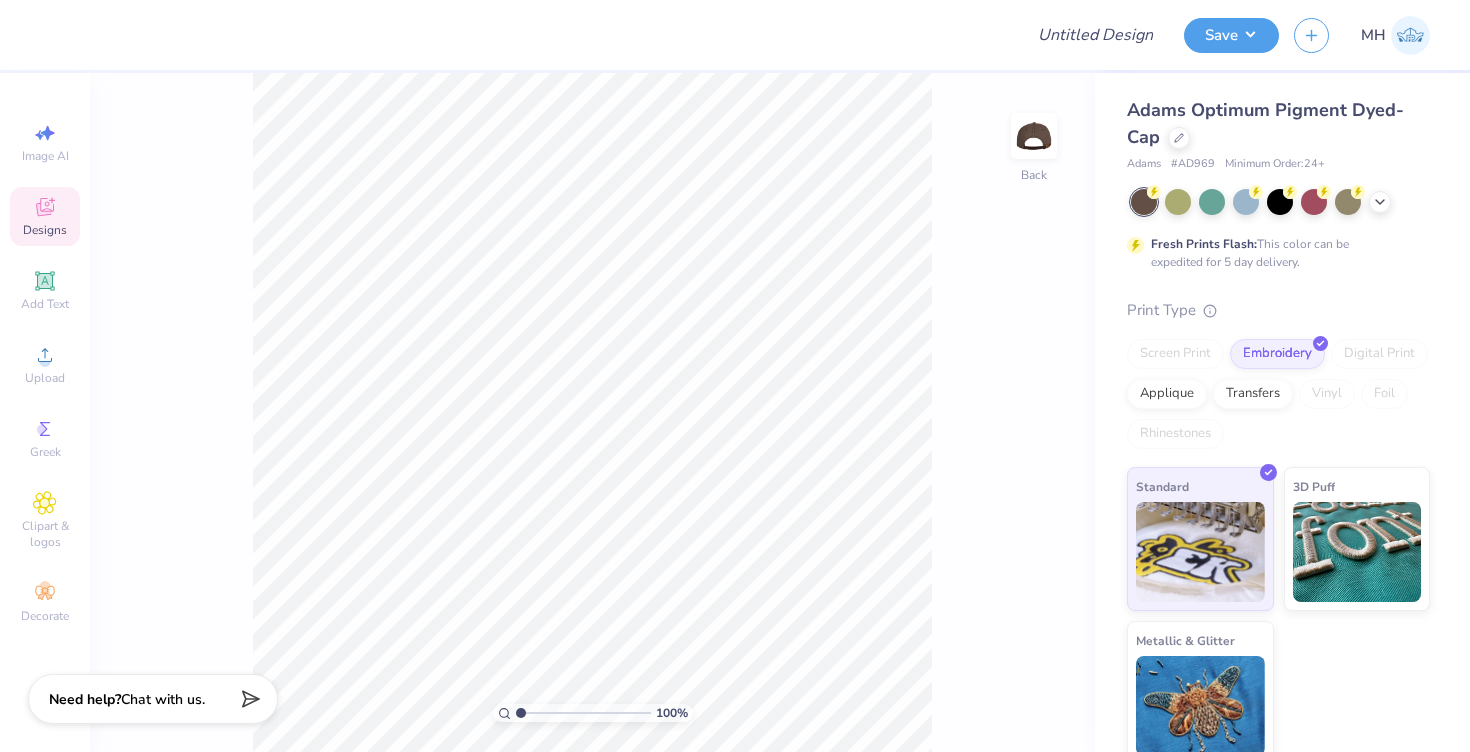 click at bounding box center (1280, 202) 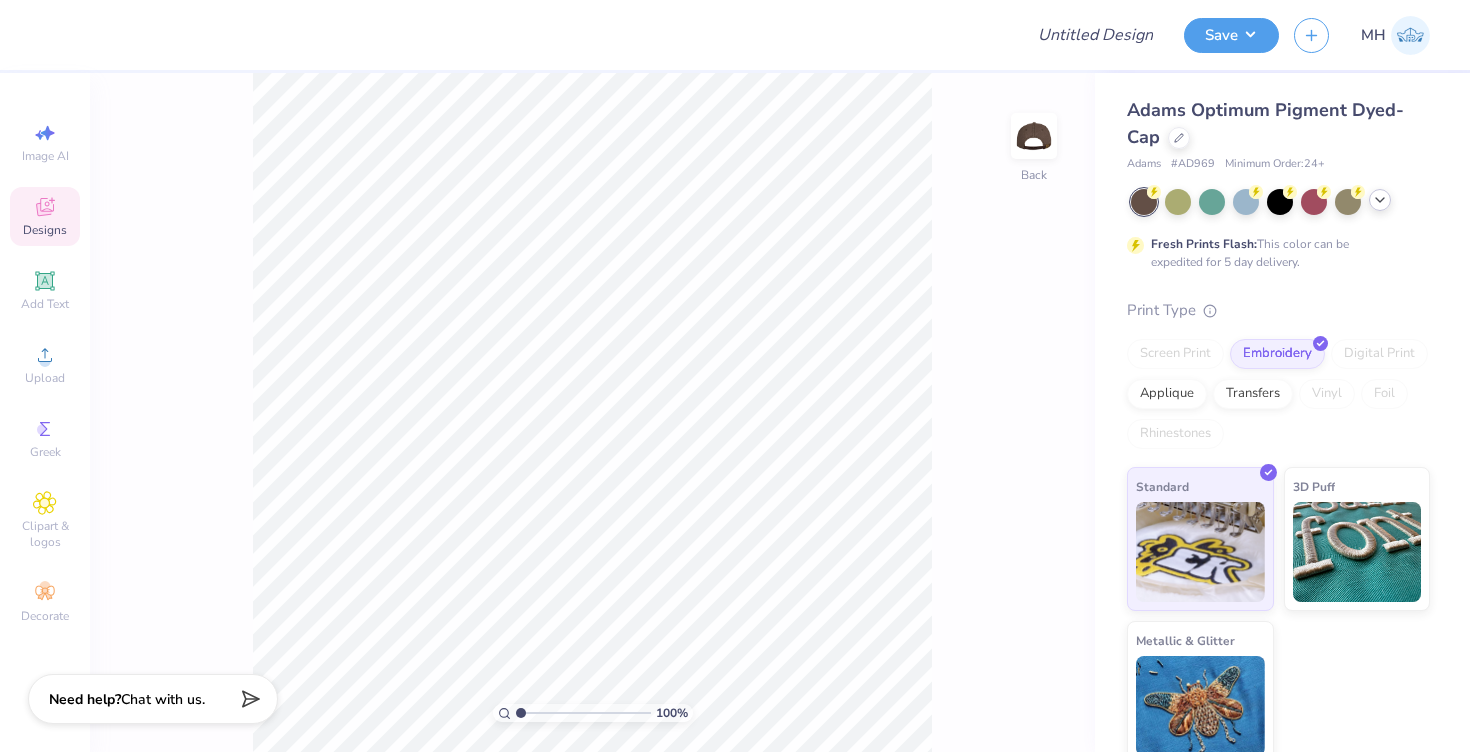 click at bounding box center [1280, 202] 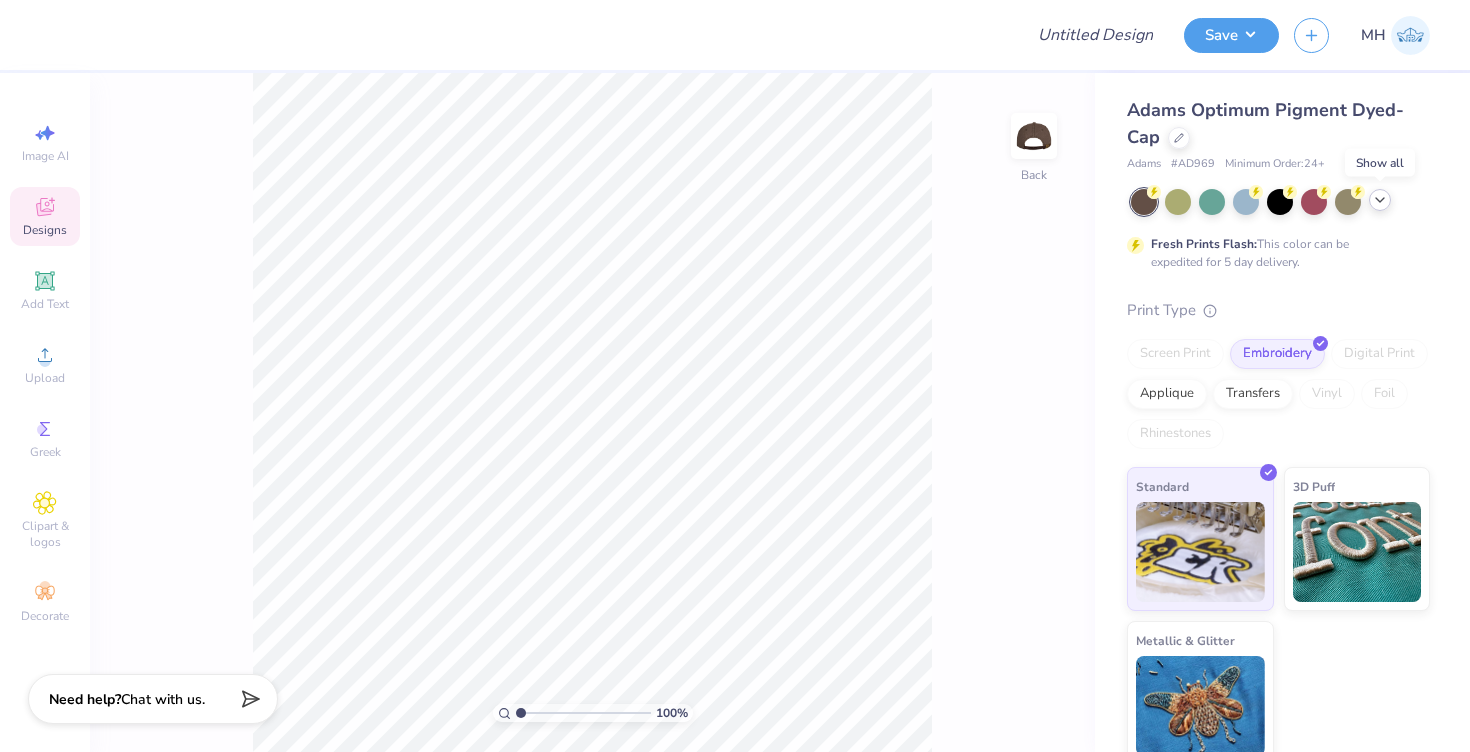click 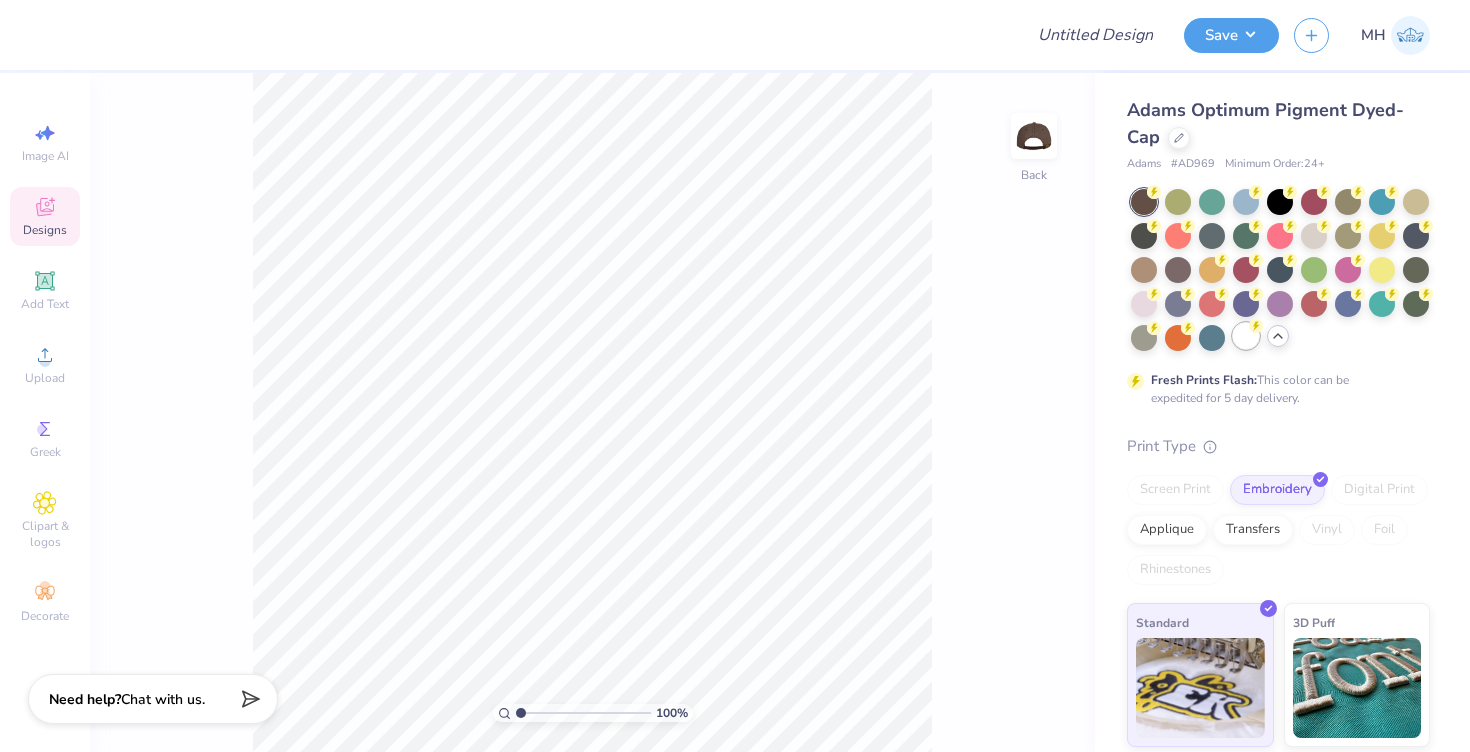 click at bounding box center [1246, 336] 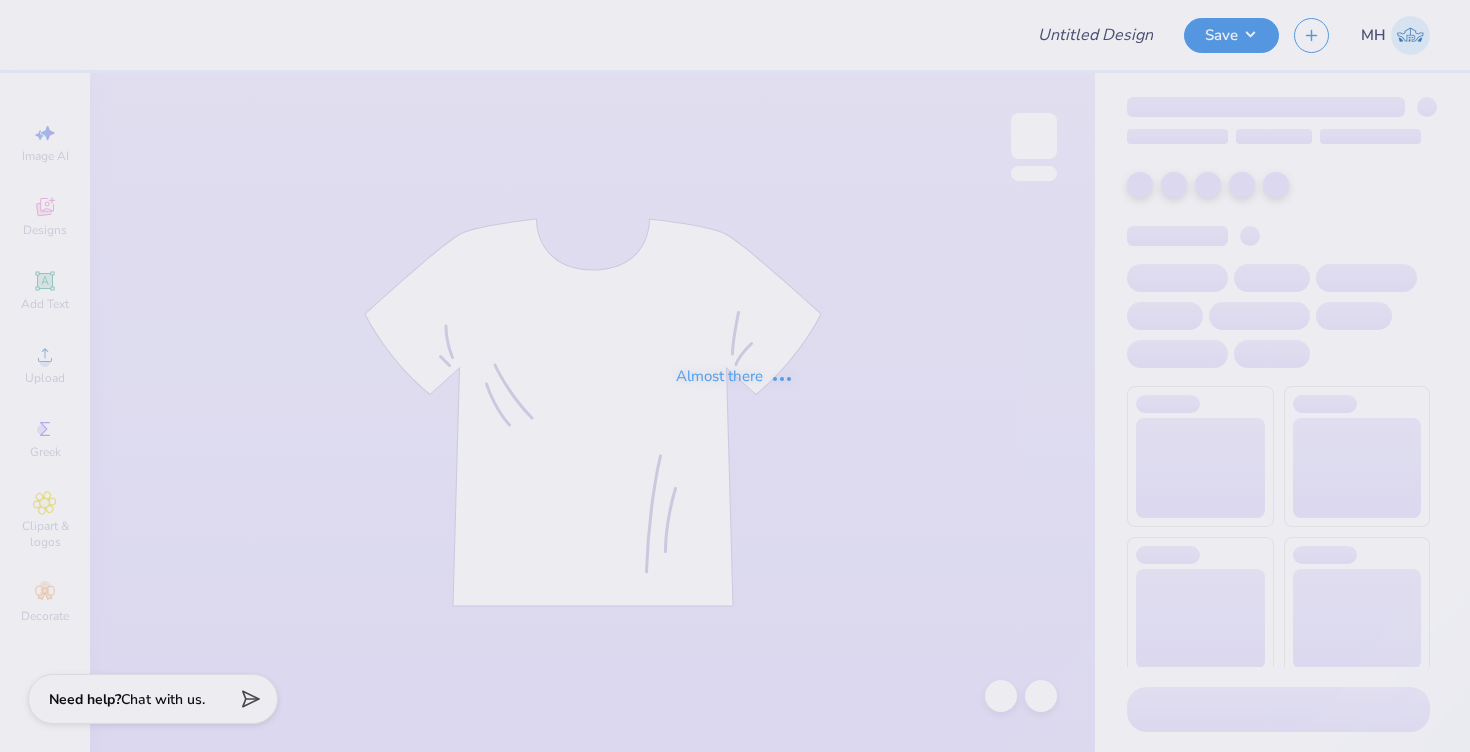 scroll, scrollTop: 0, scrollLeft: 0, axis: both 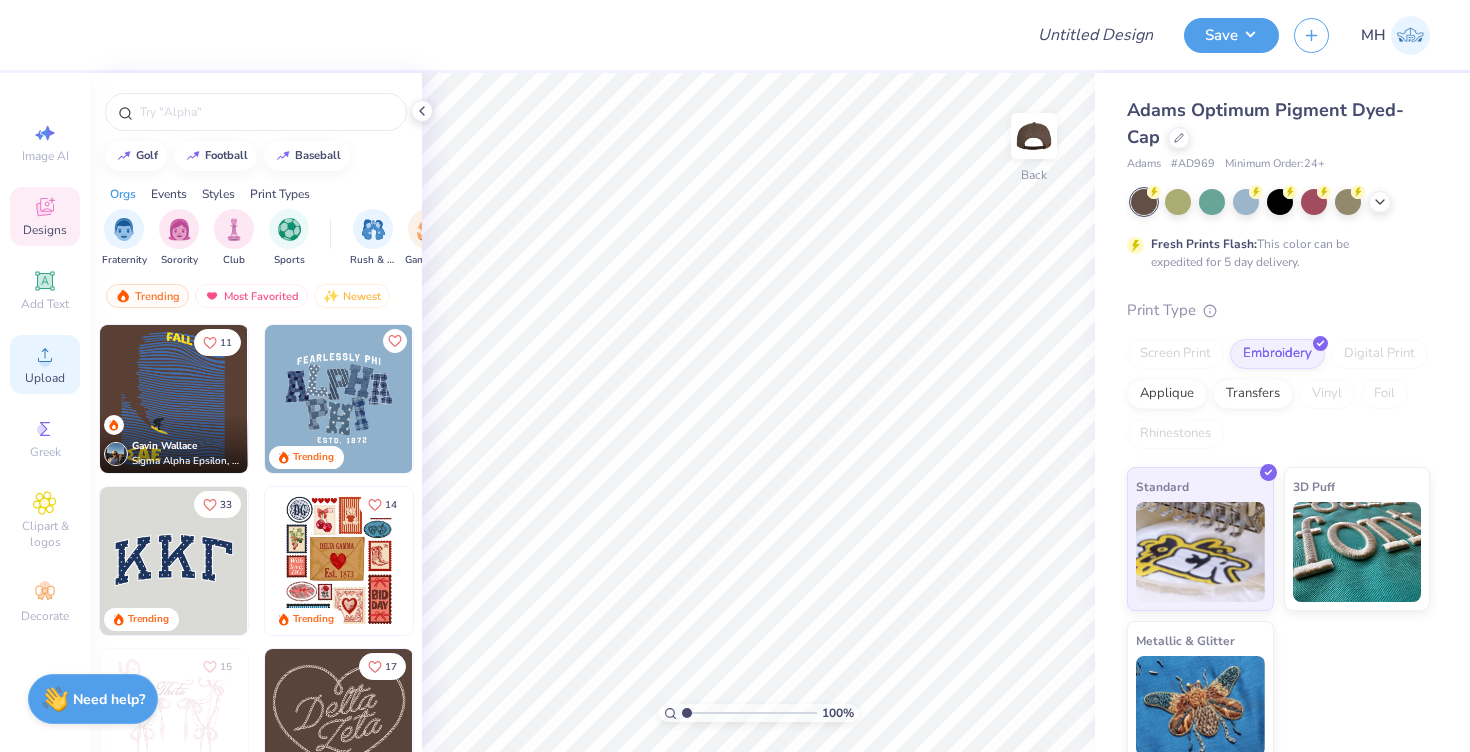 click 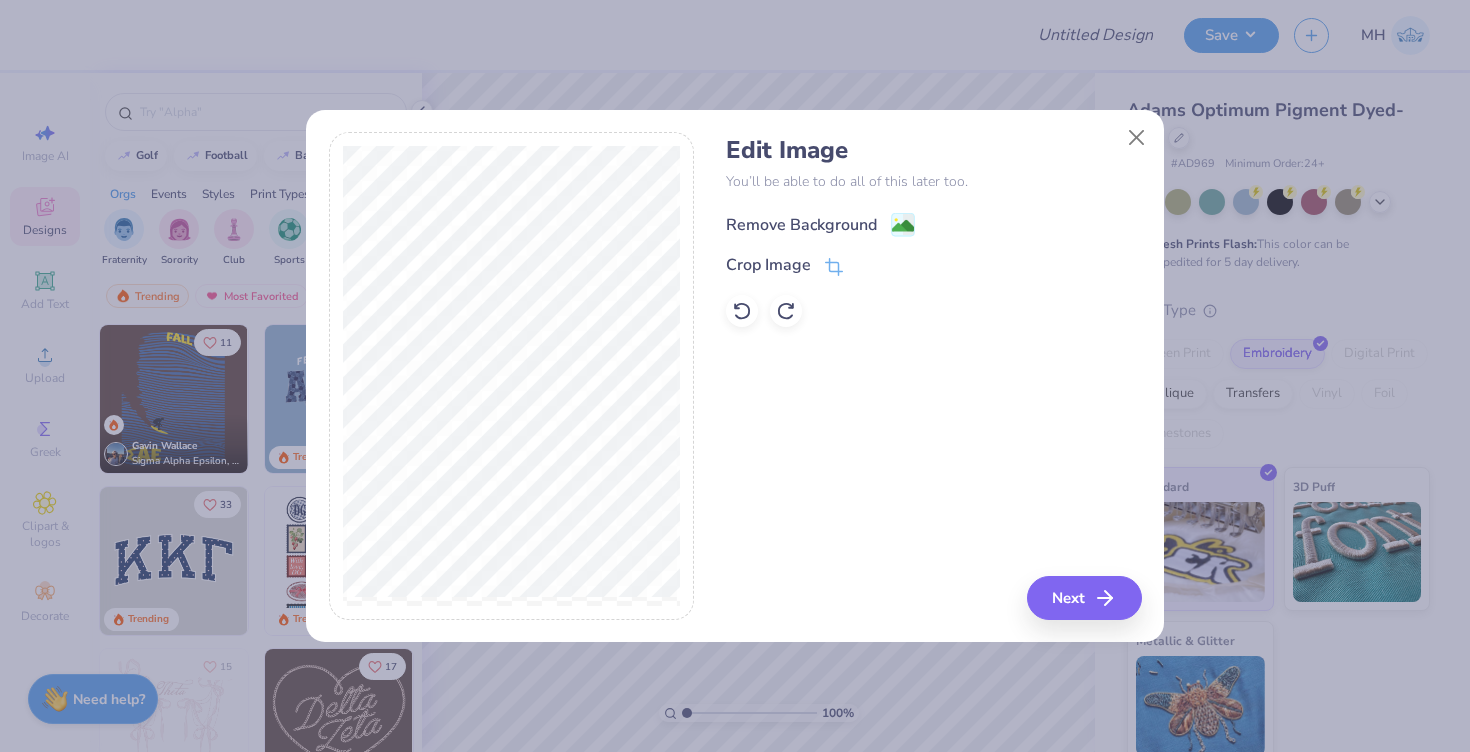 click 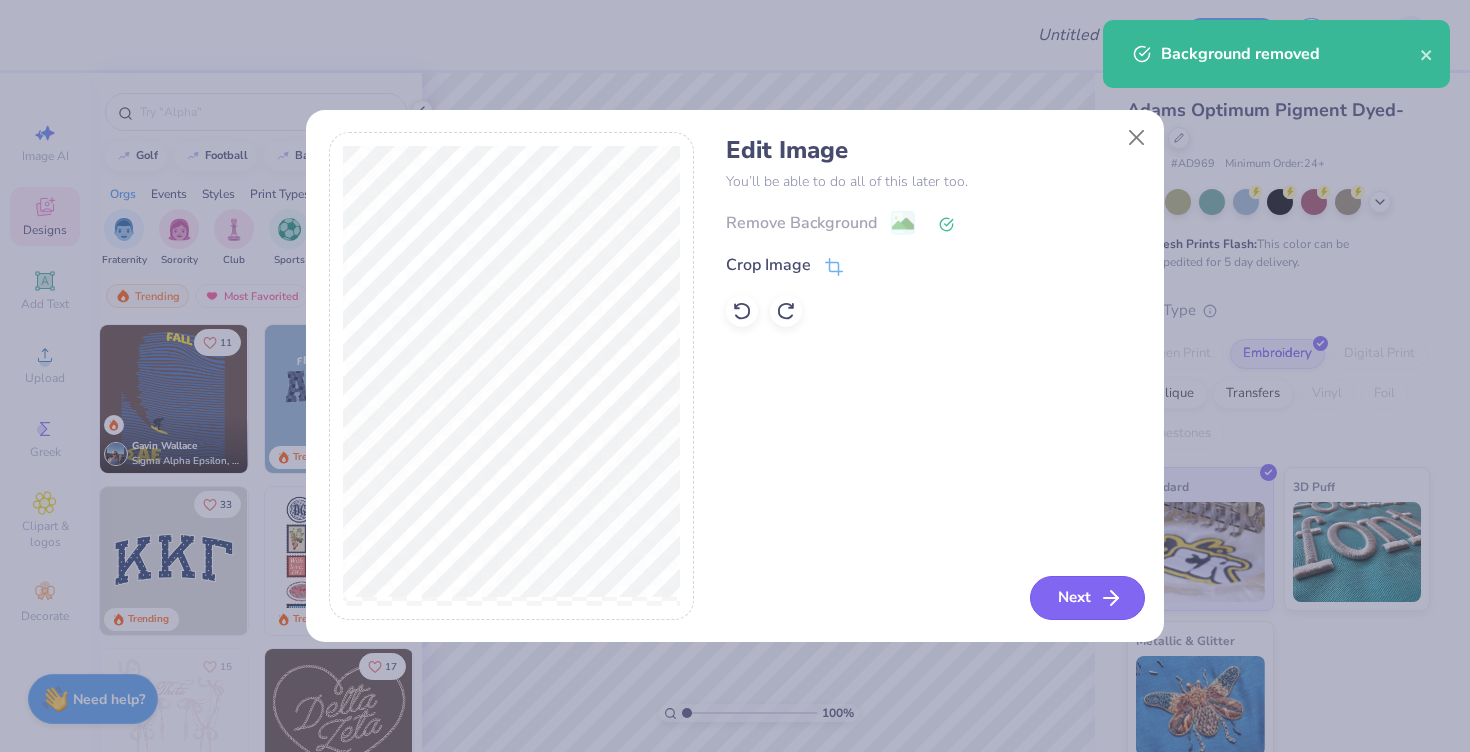 click on "Next" at bounding box center [1087, 598] 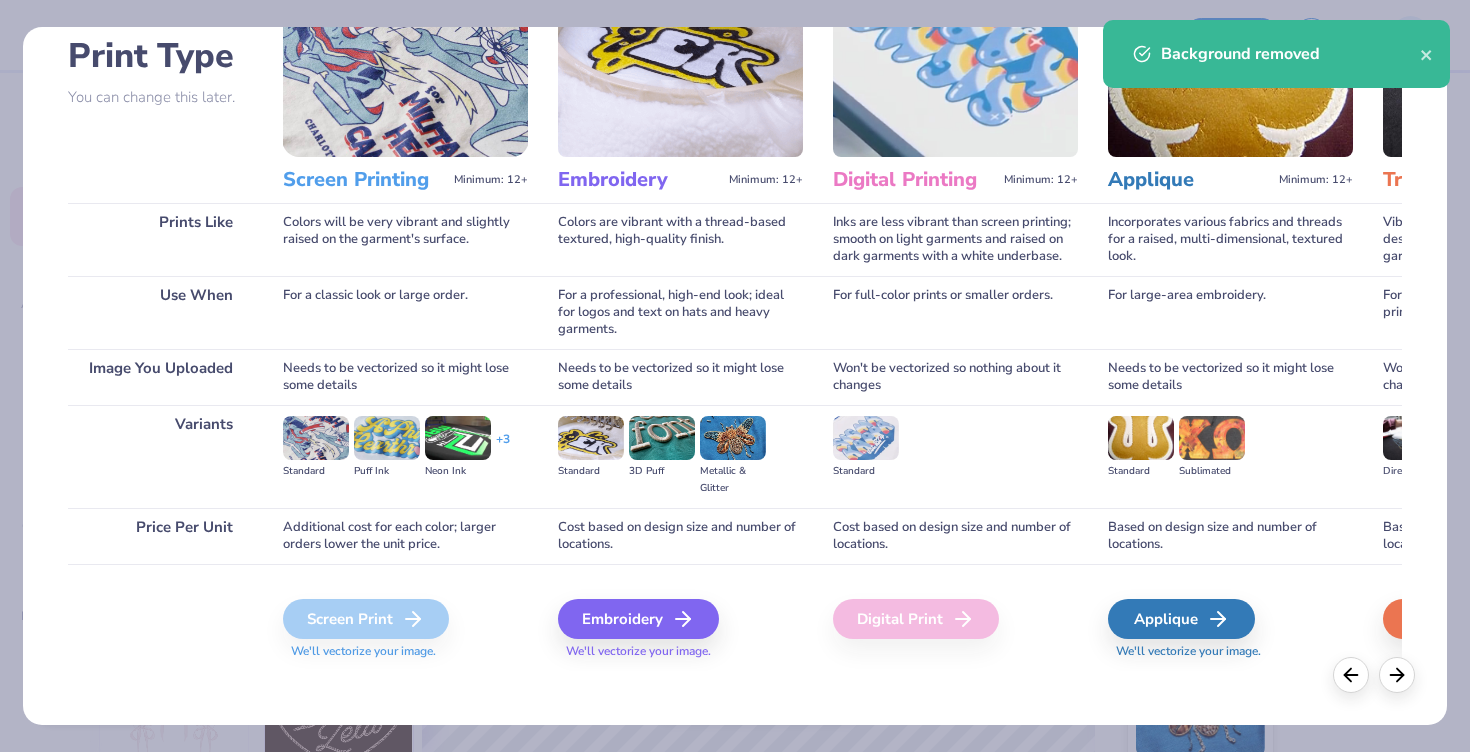 scroll, scrollTop: 145, scrollLeft: 0, axis: vertical 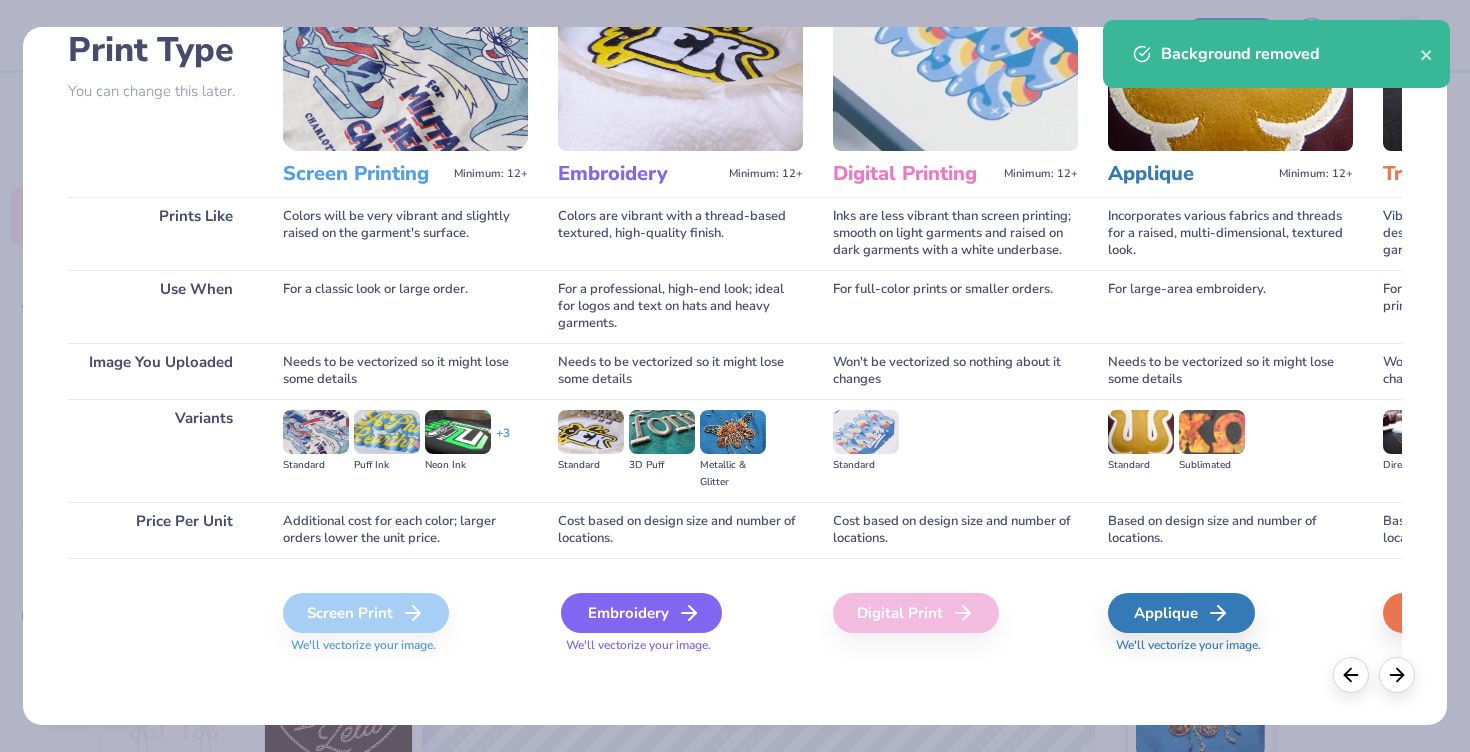 click on "Embroidery" at bounding box center (641, 613) 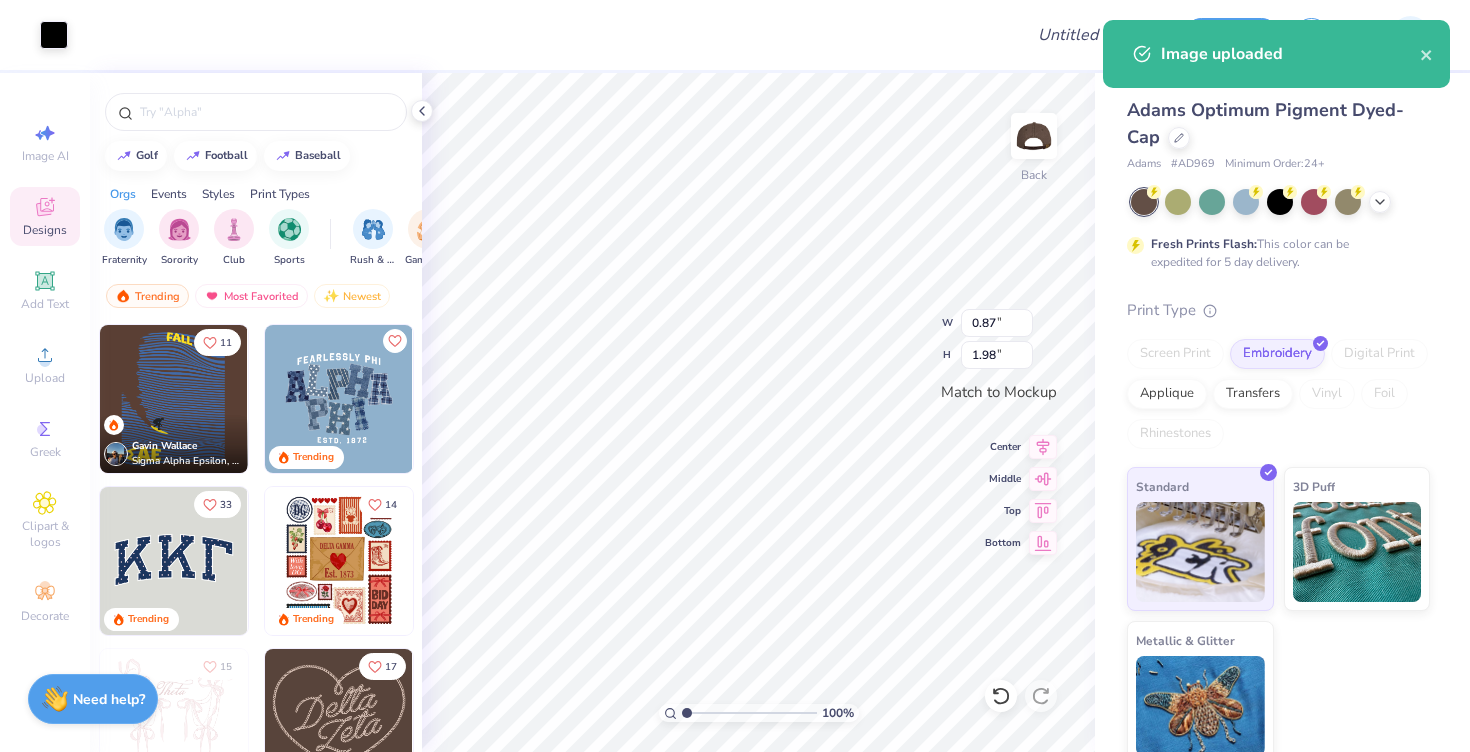click 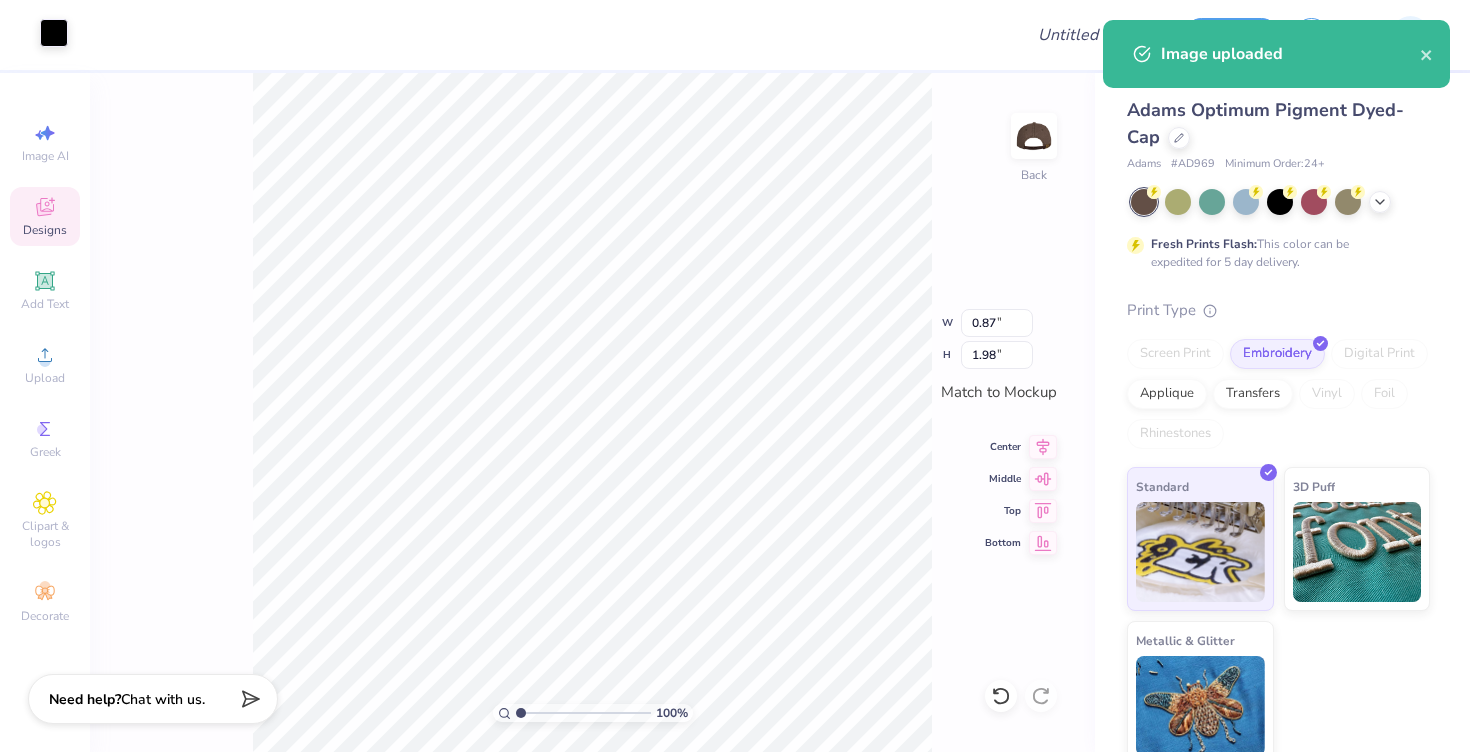 click at bounding box center [54, 33] 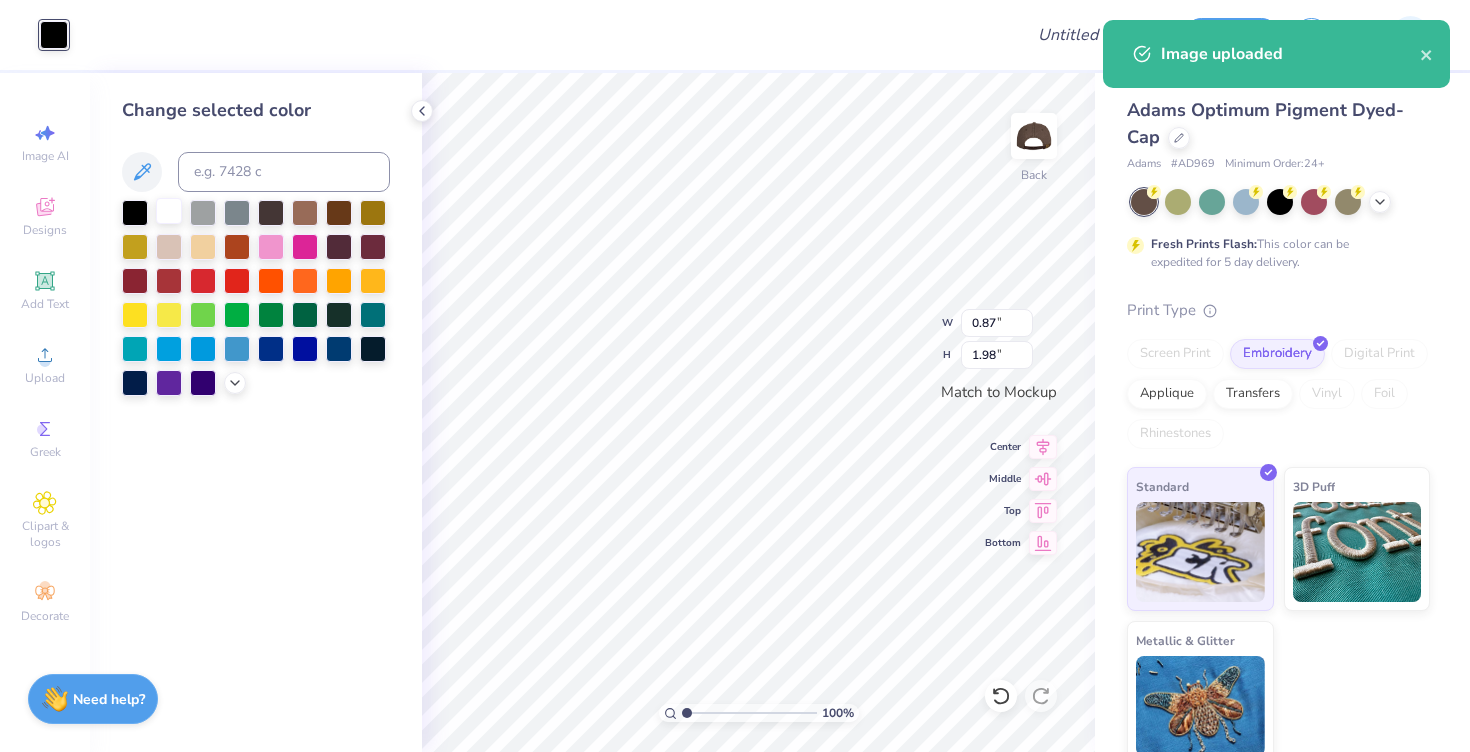 click at bounding box center [169, 211] 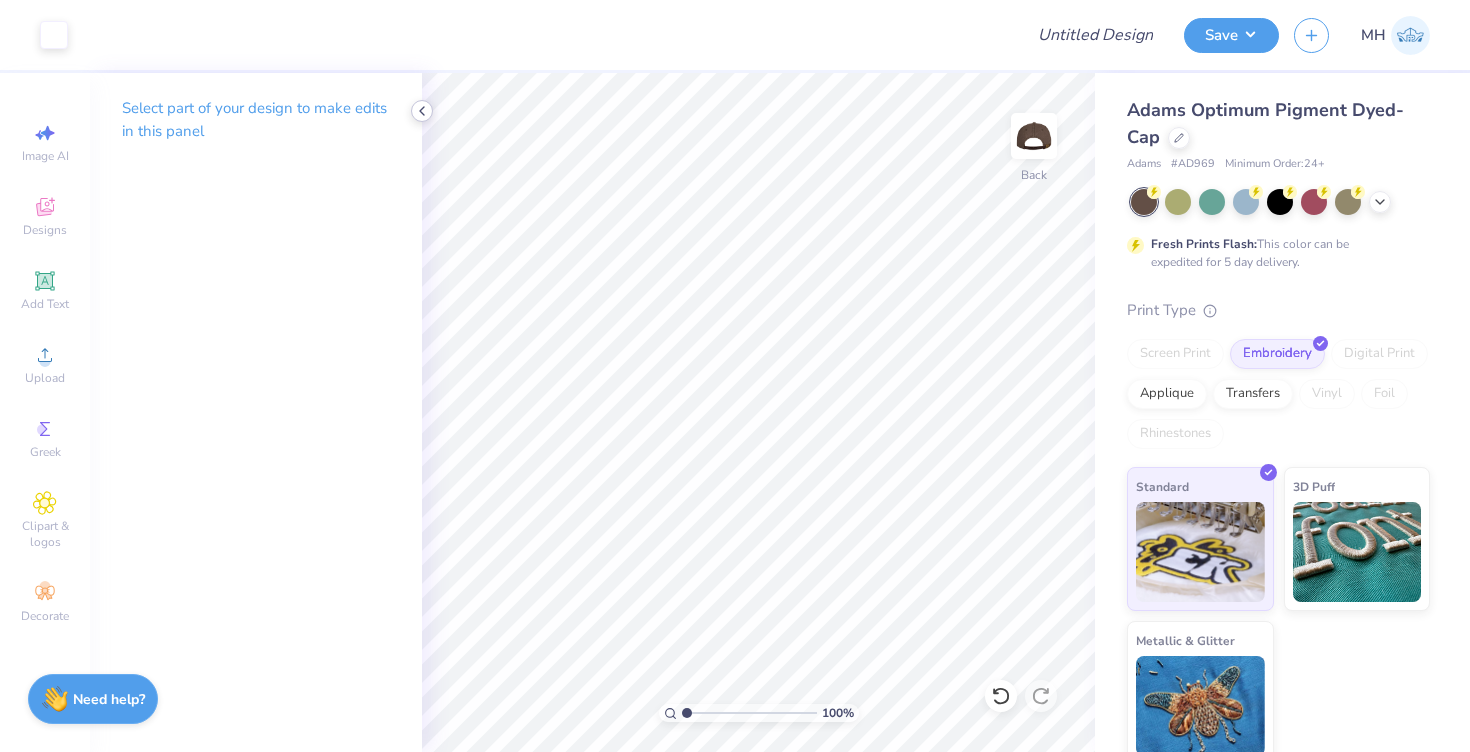 click 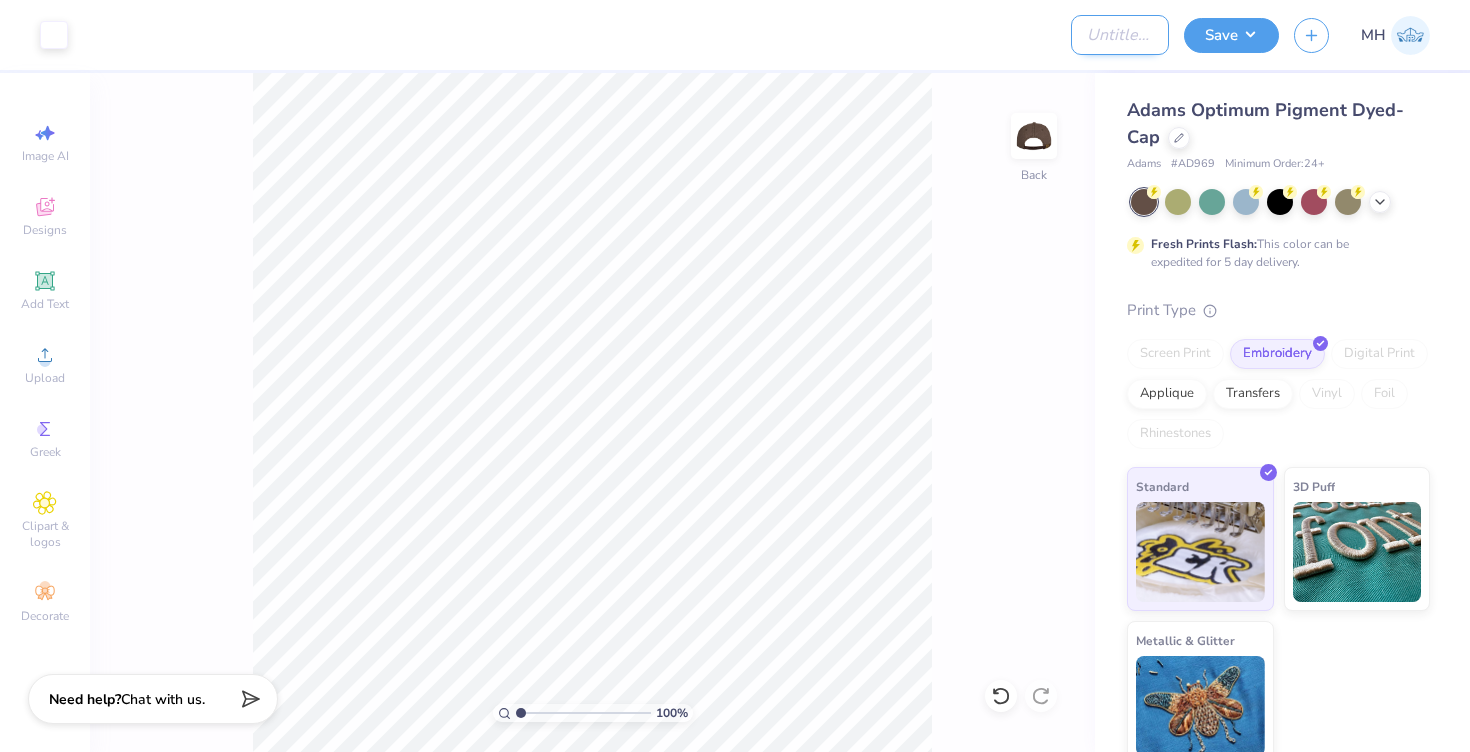 click on "Design Title" at bounding box center [1120, 35] 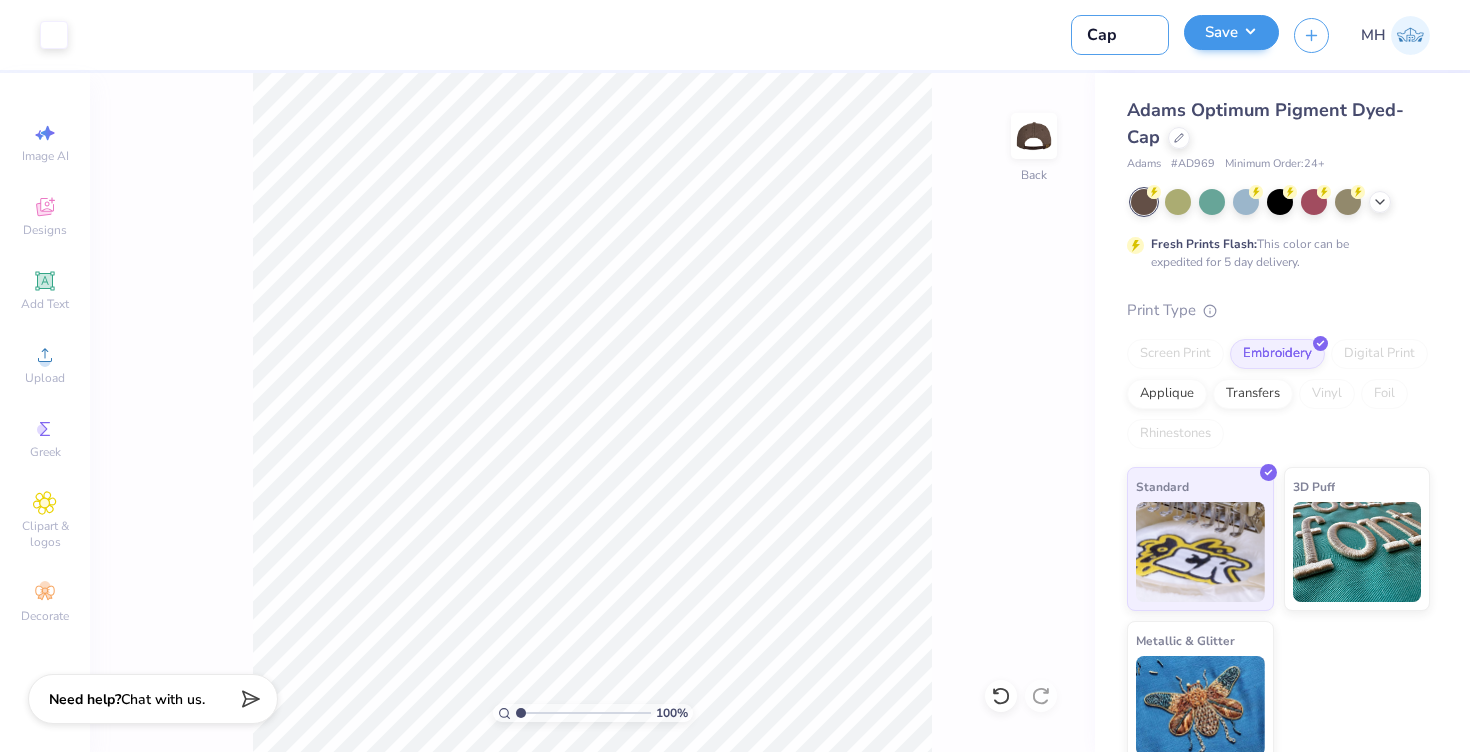 type on "Cap" 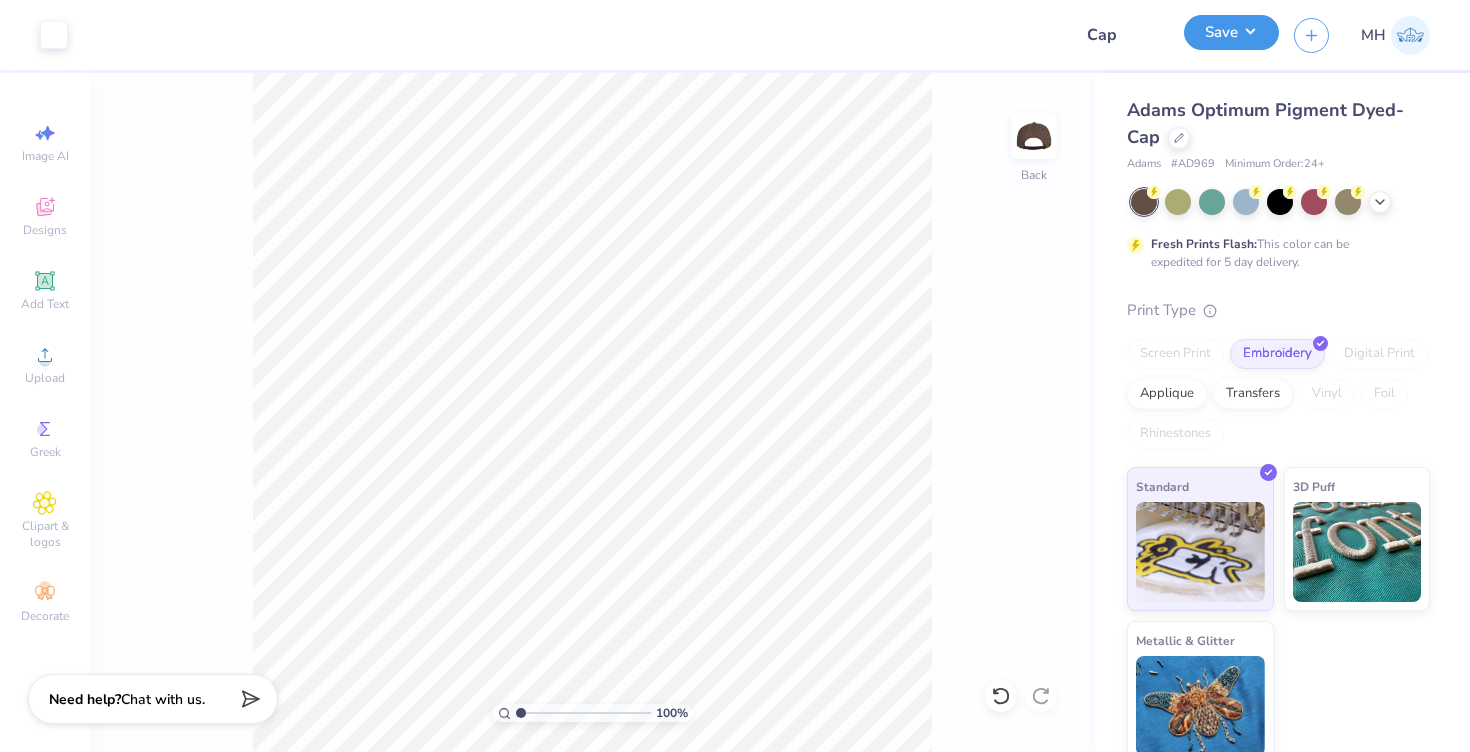 click on "Save" at bounding box center (1231, 32) 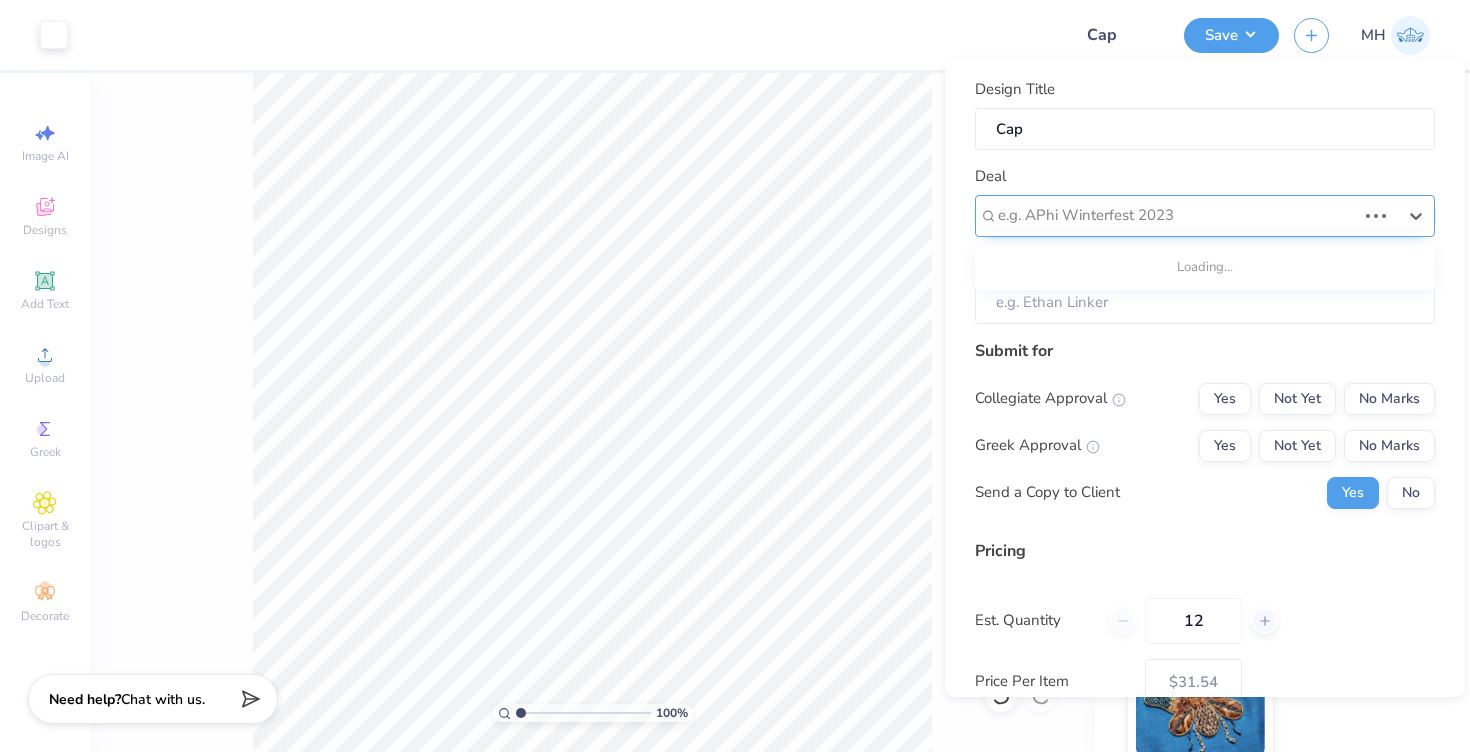 click at bounding box center (1177, 215) 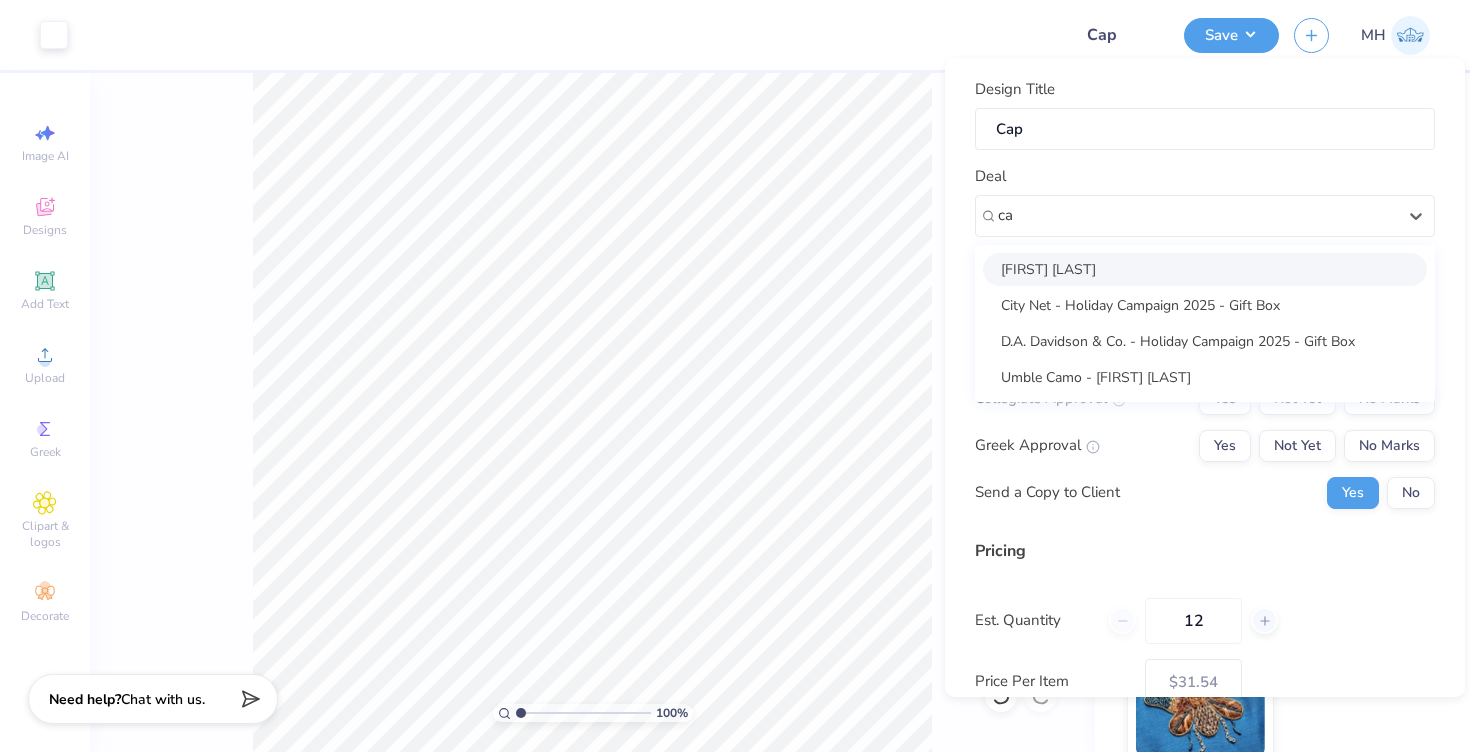 type on "ca" 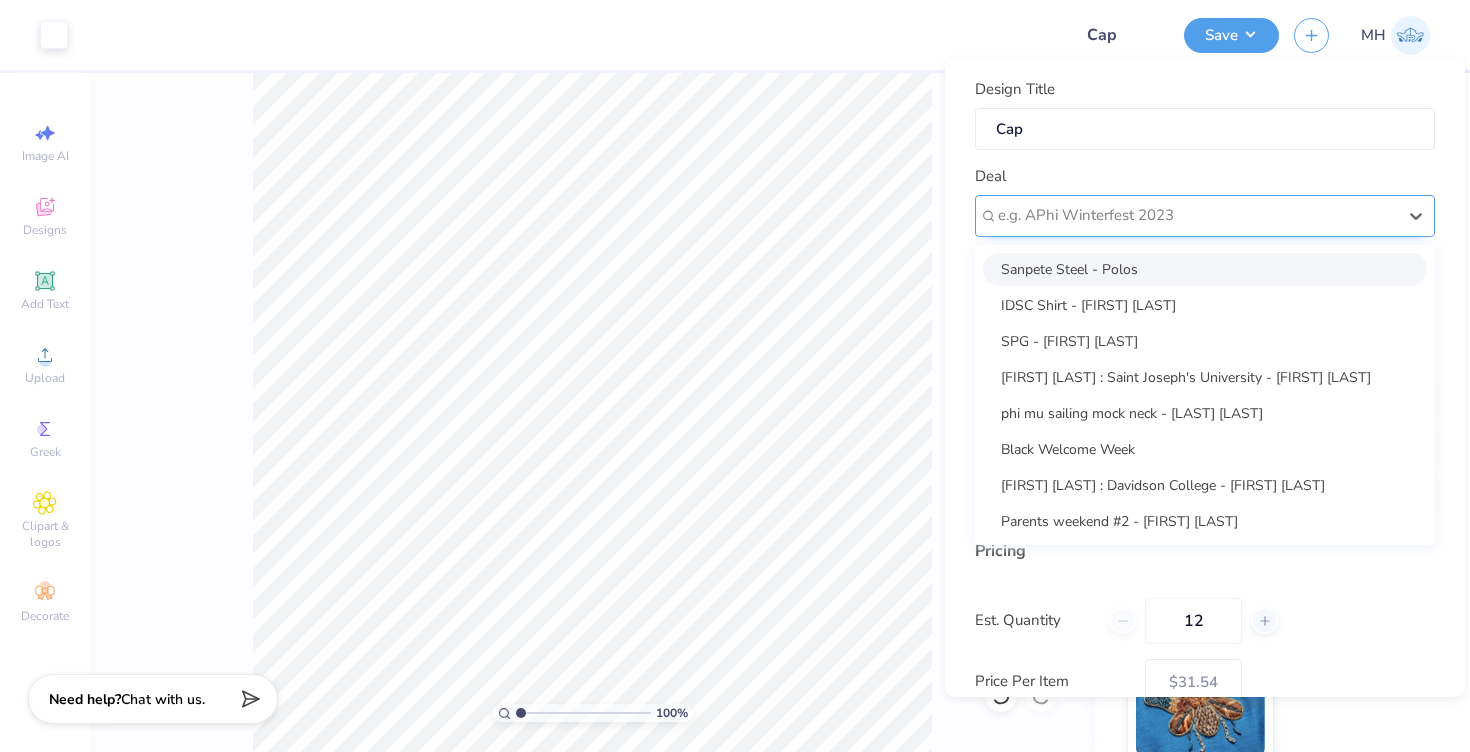 click on "e.g. APhi Winterfest 2023" at bounding box center [1197, 215] 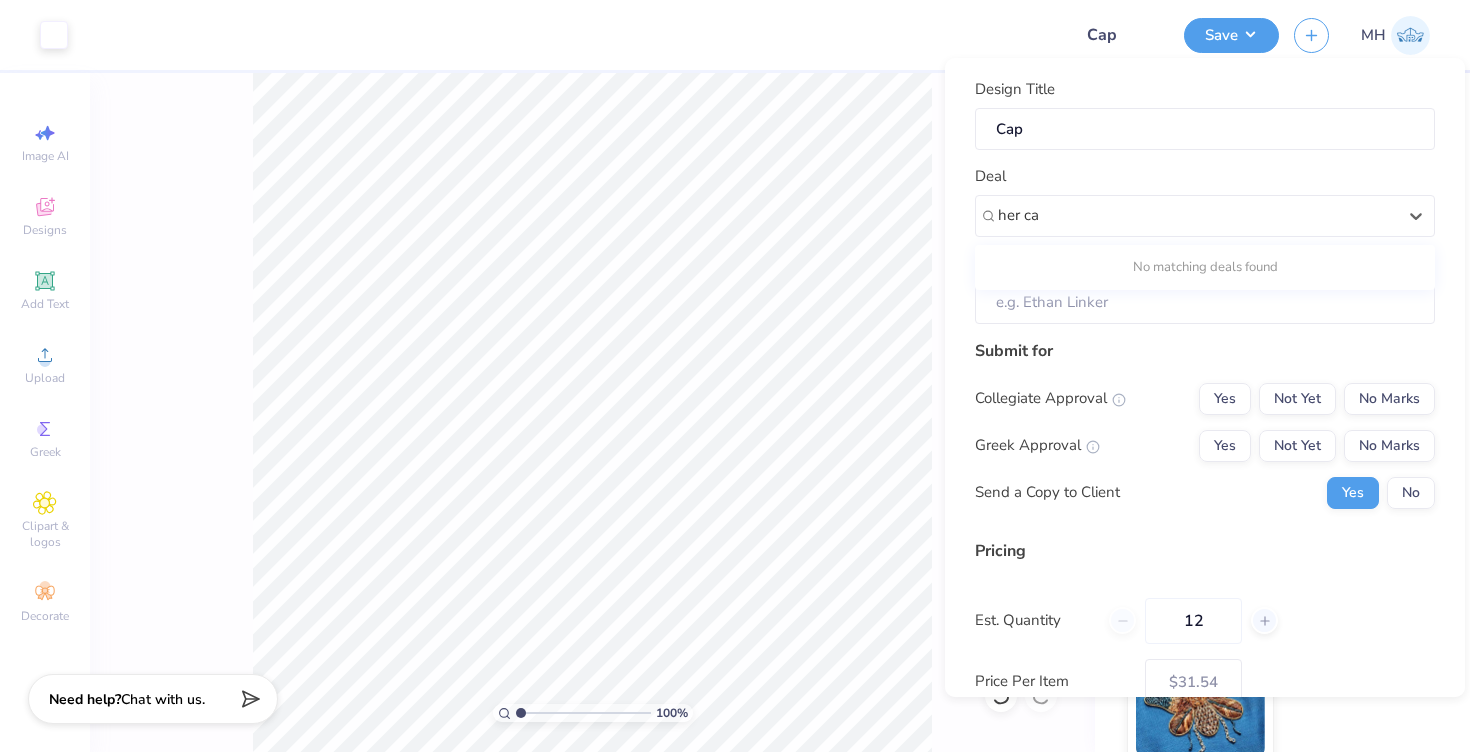 type on "her ca" 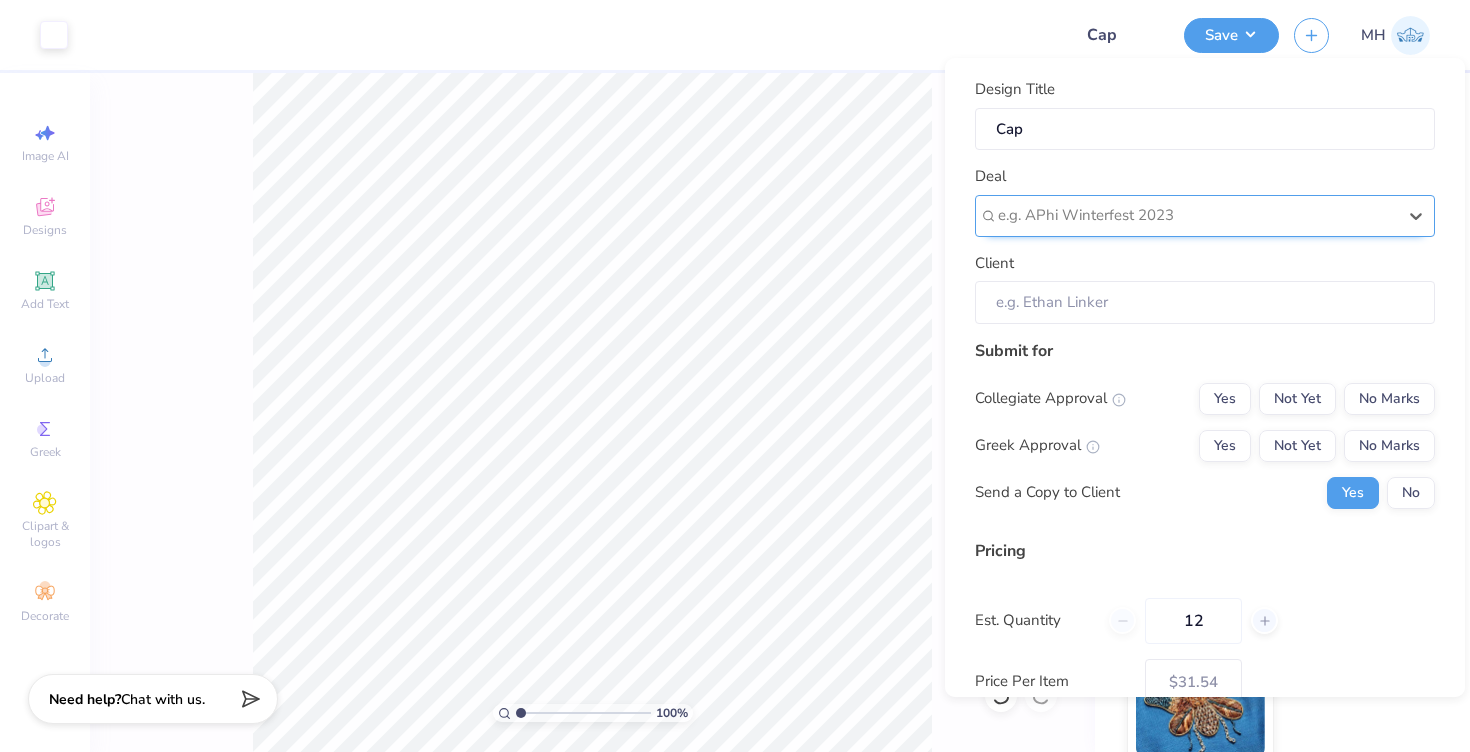click at bounding box center [1197, 215] 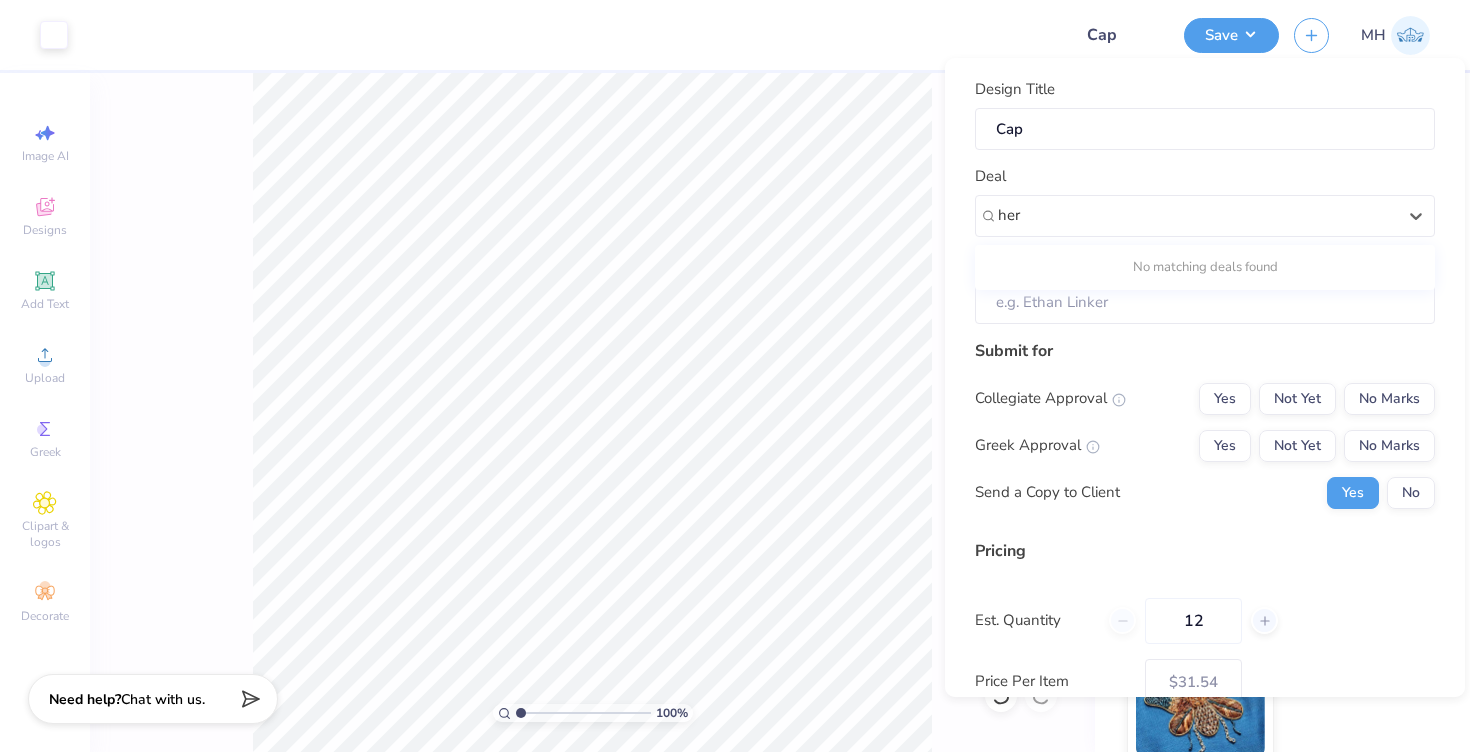 type on "her" 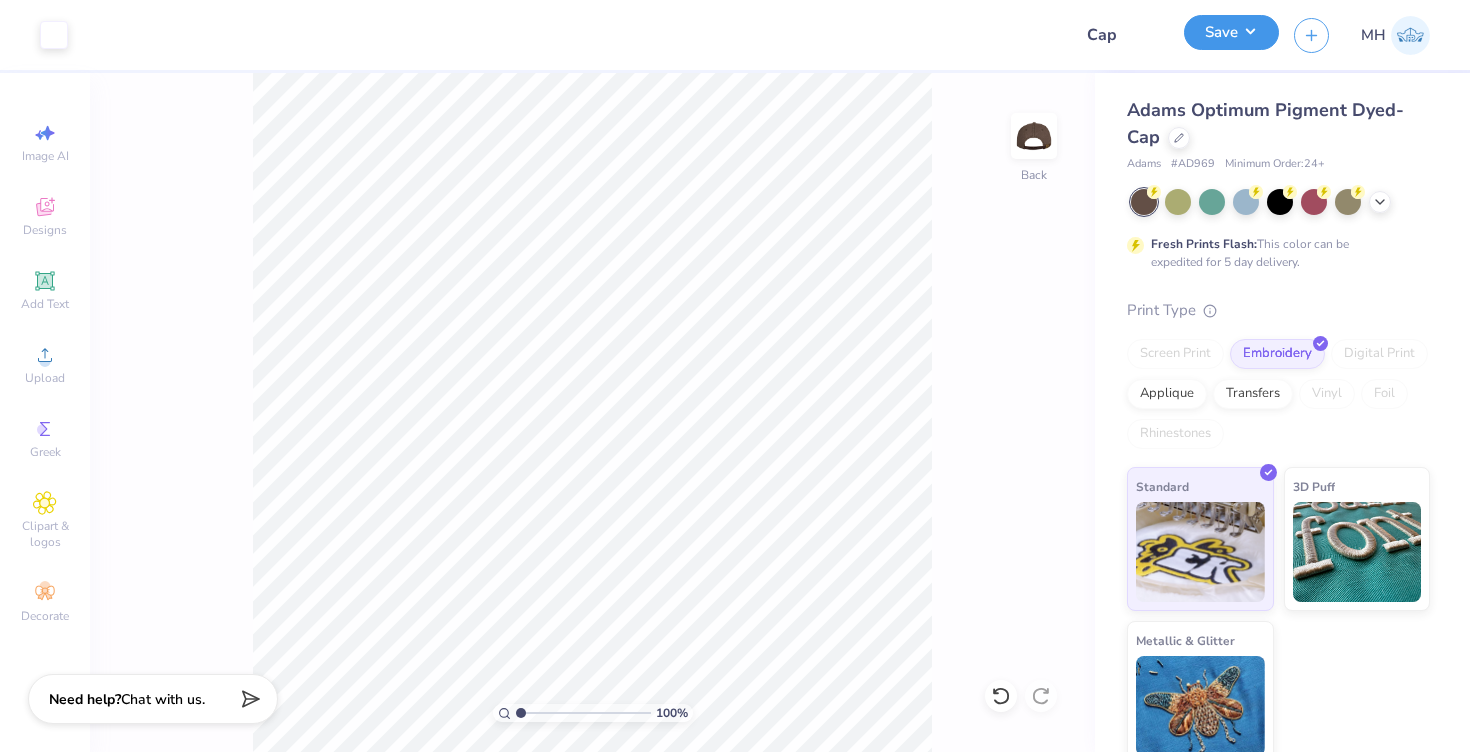 click on "Save" at bounding box center (1231, 32) 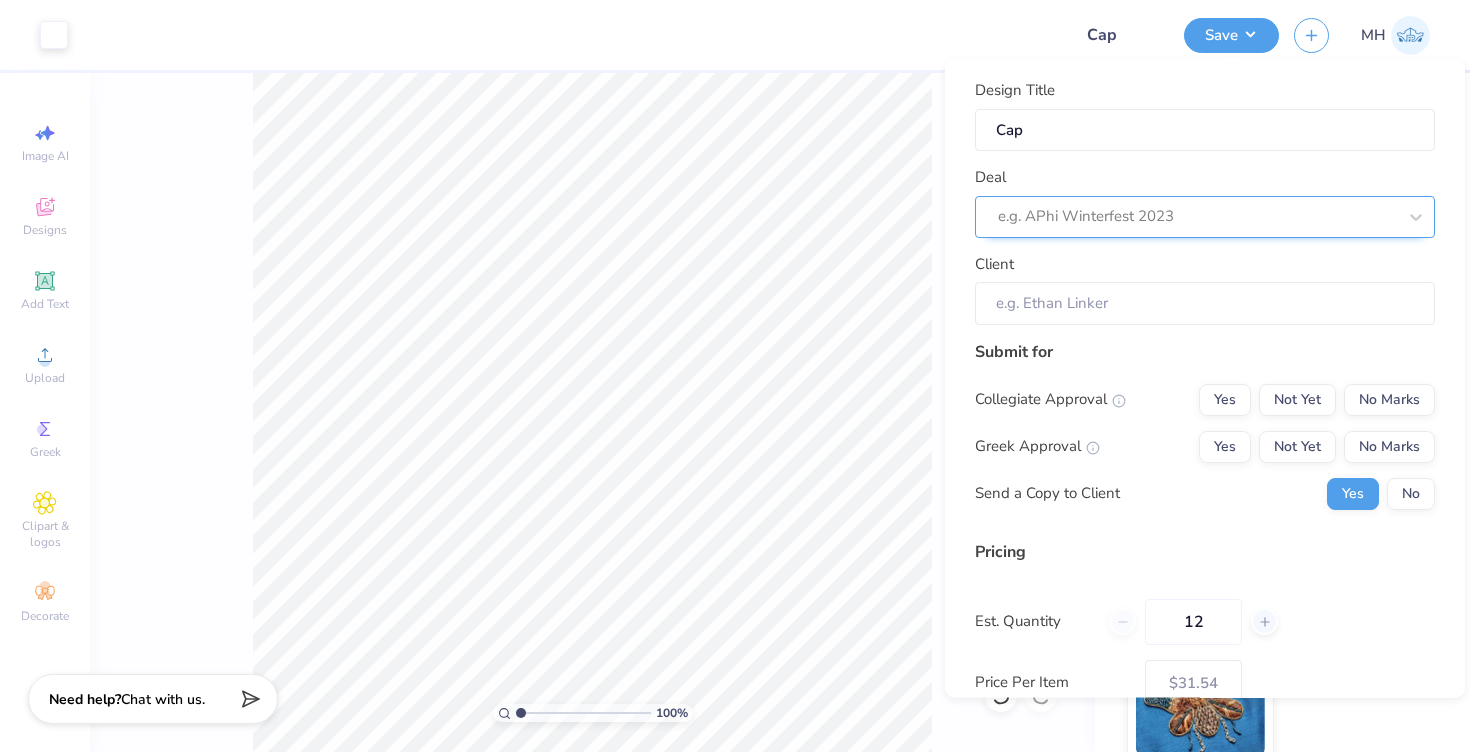 click at bounding box center [1197, 216] 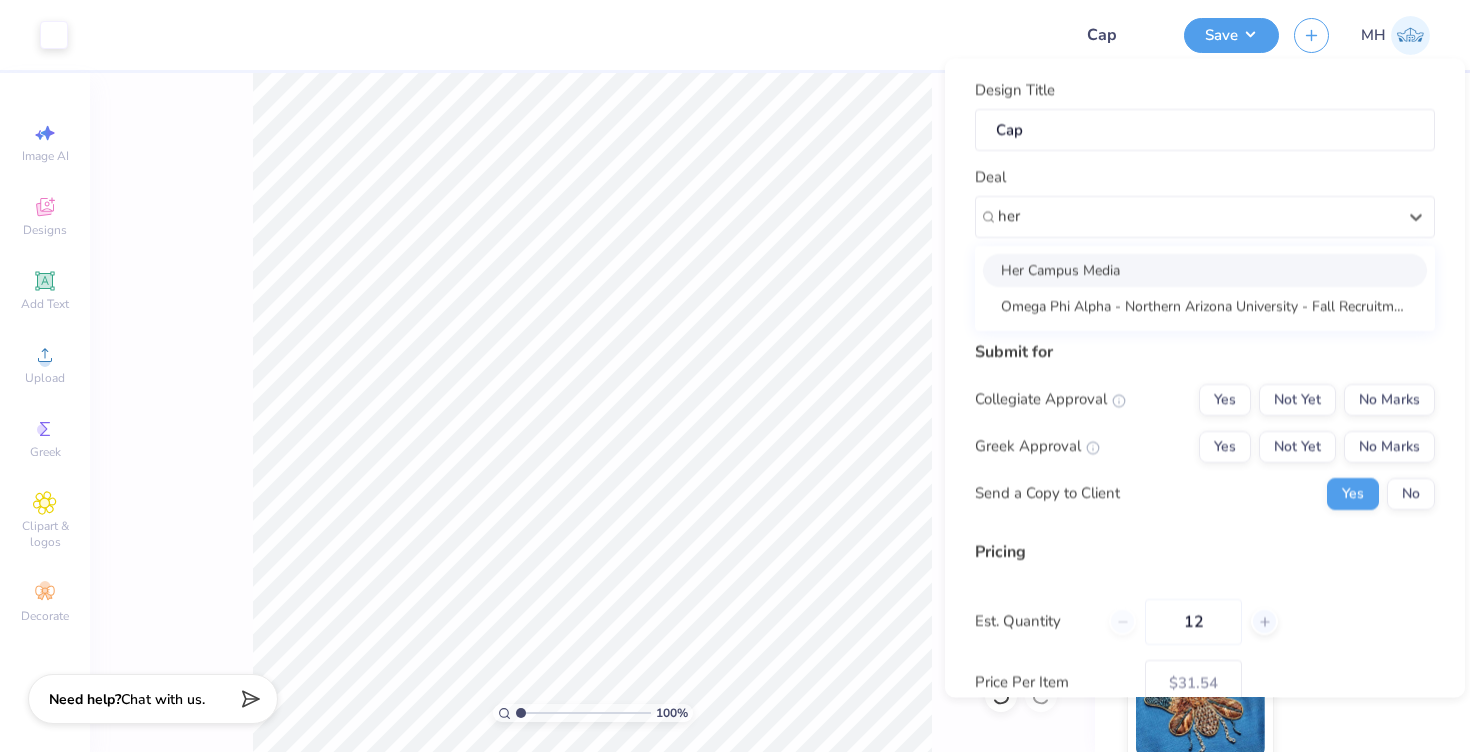 click on "Her Campus Media" at bounding box center (1205, 269) 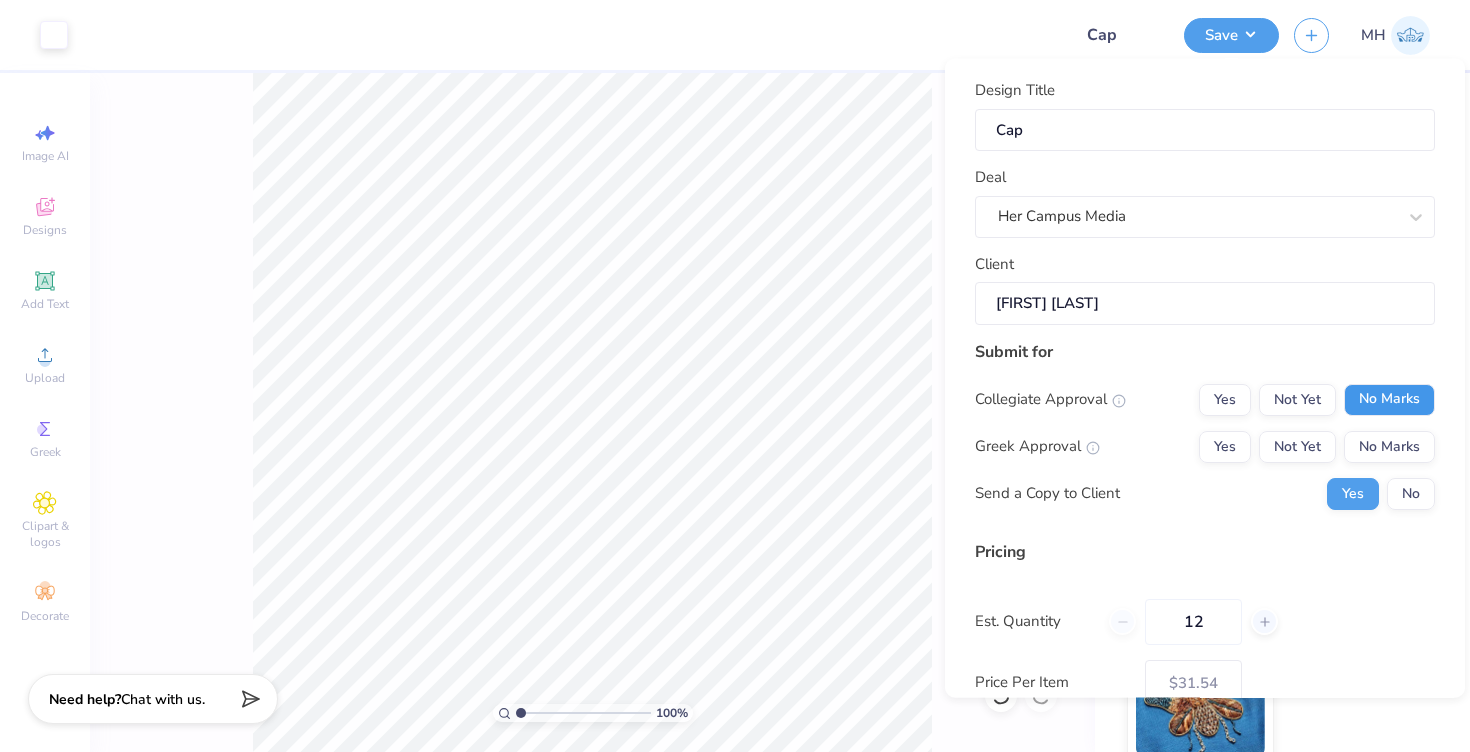 click on "No Marks" at bounding box center [1389, 399] 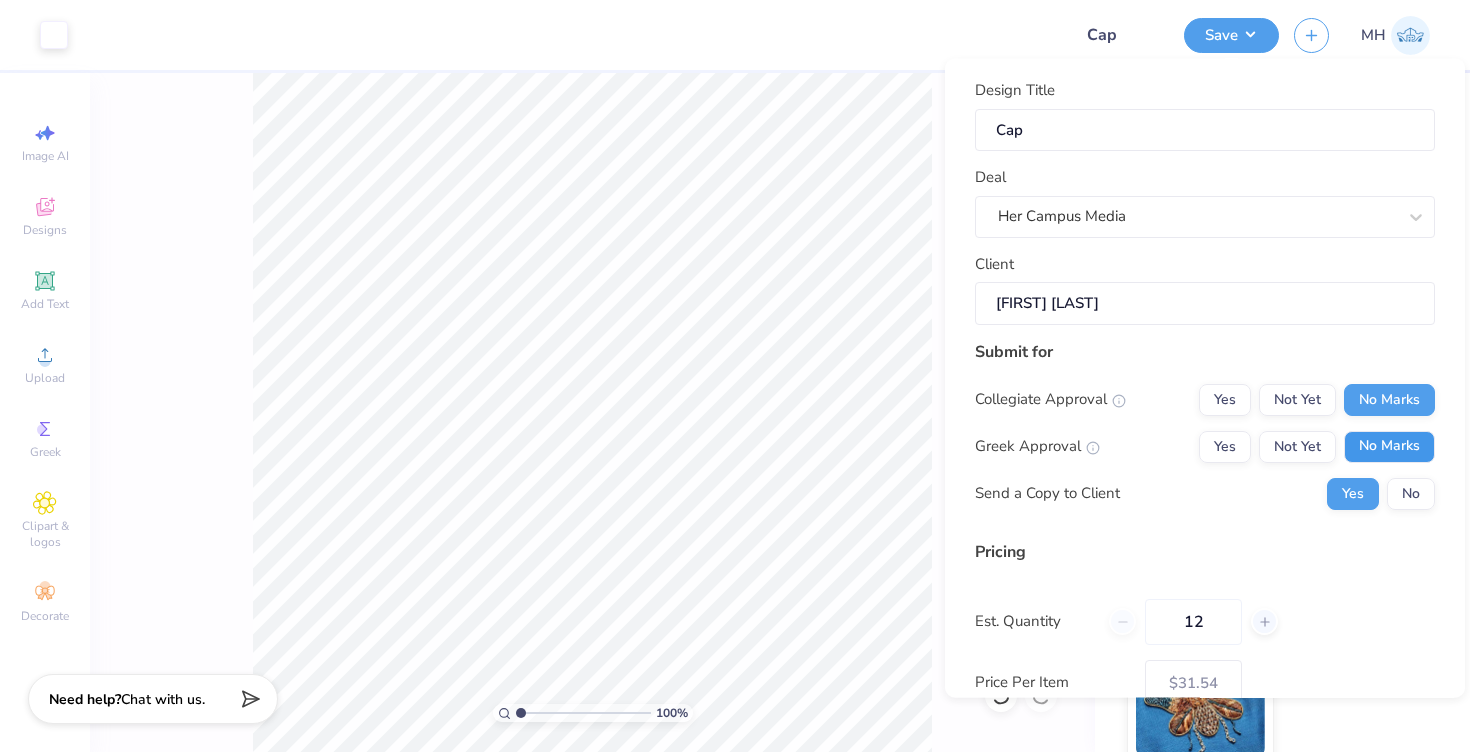 click on "No Marks" at bounding box center [1389, 446] 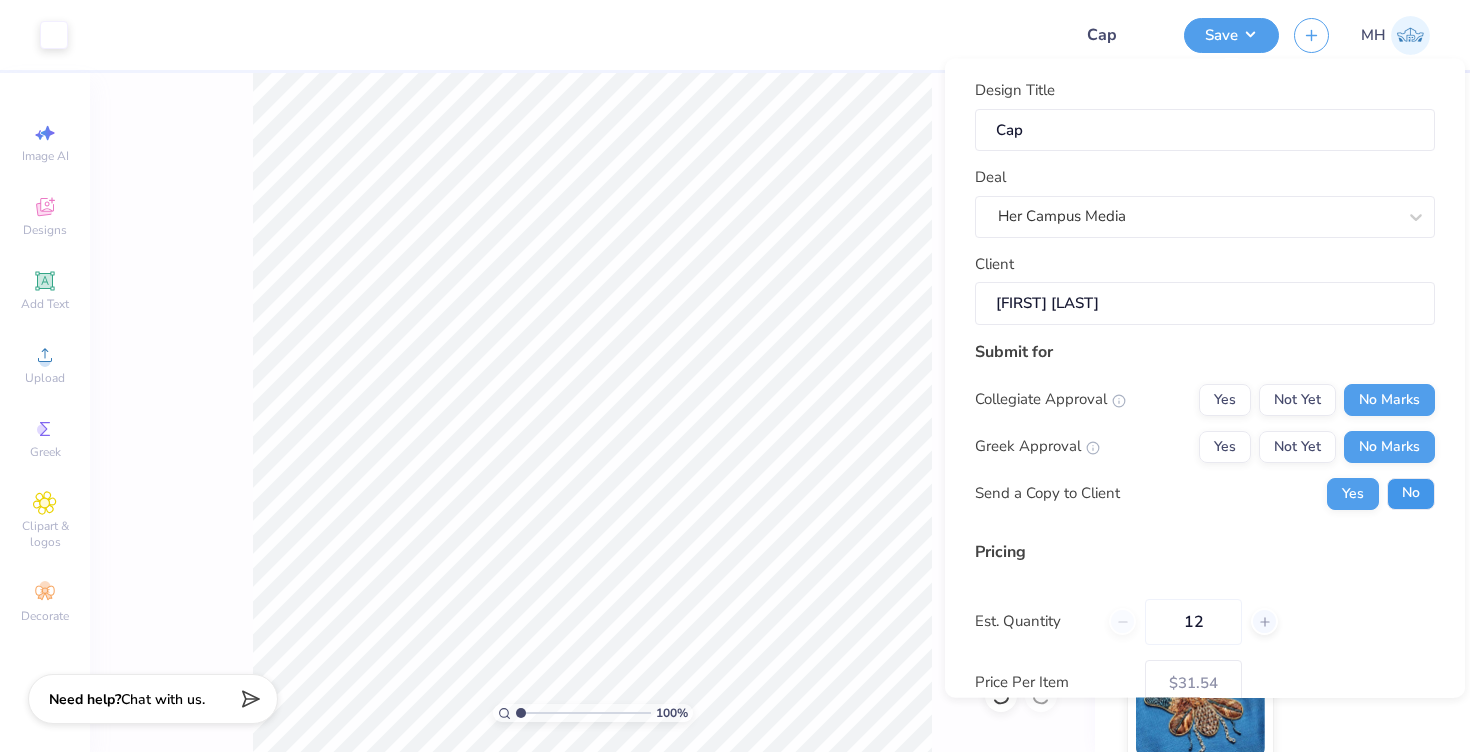 click on "No" at bounding box center [1411, 493] 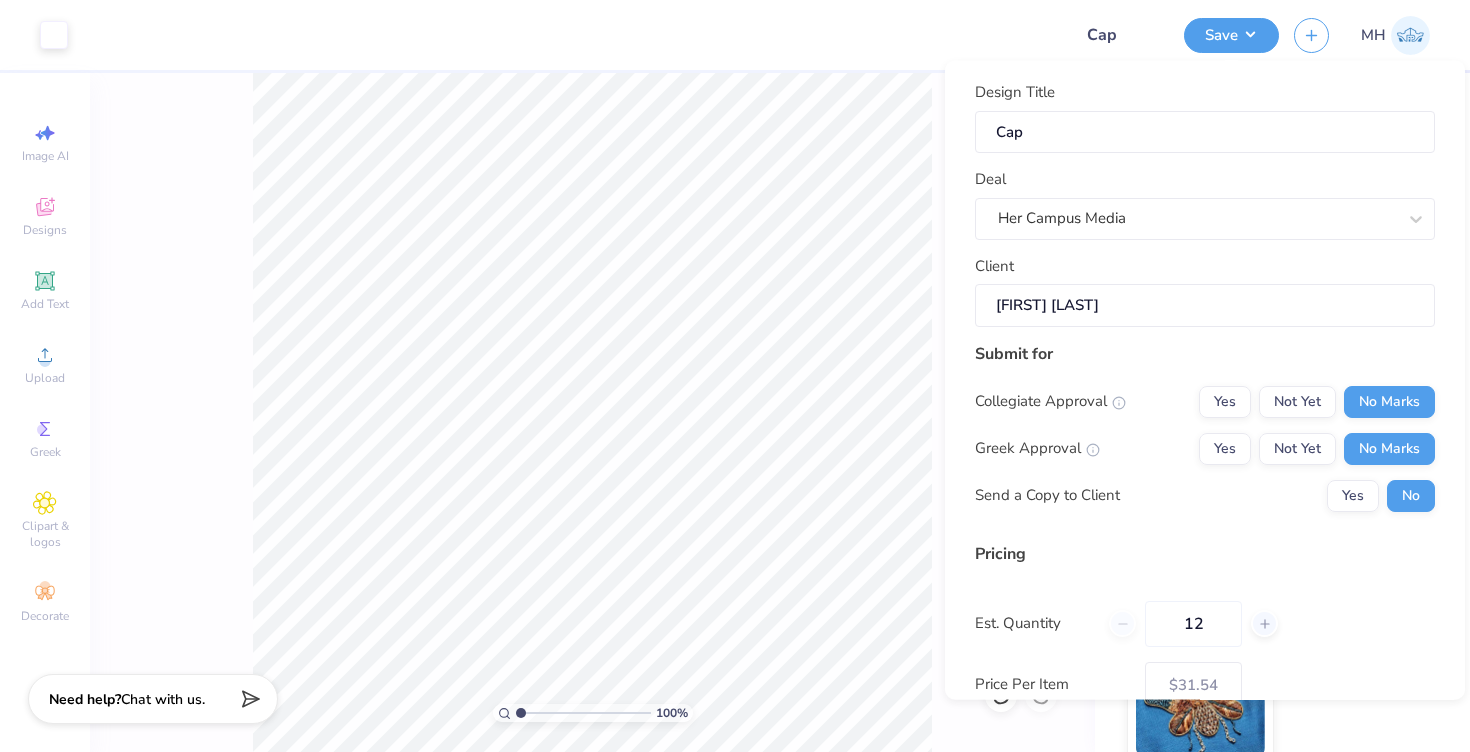 scroll, scrollTop: 166, scrollLeft: 0, axis: vertical 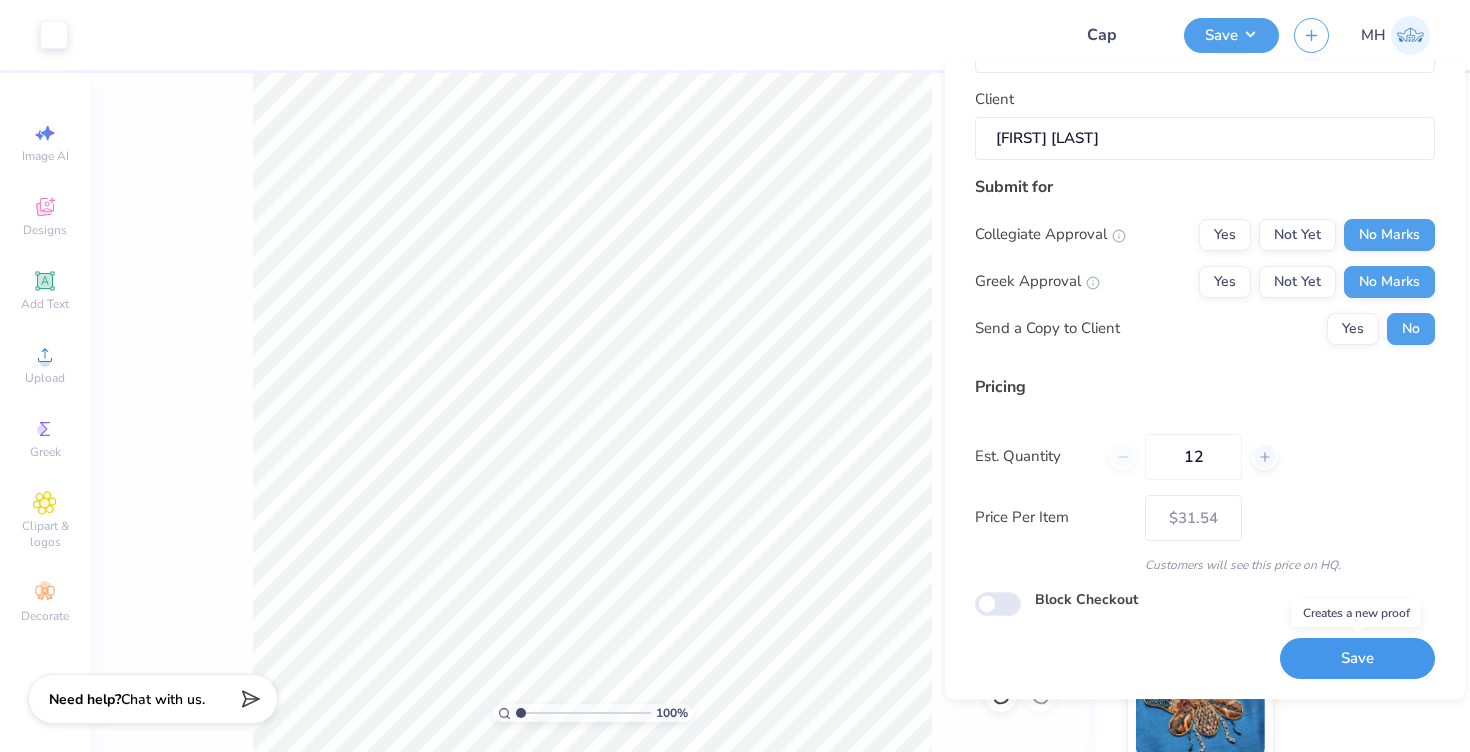 click on "Save" at bounding box center (1357, 659) 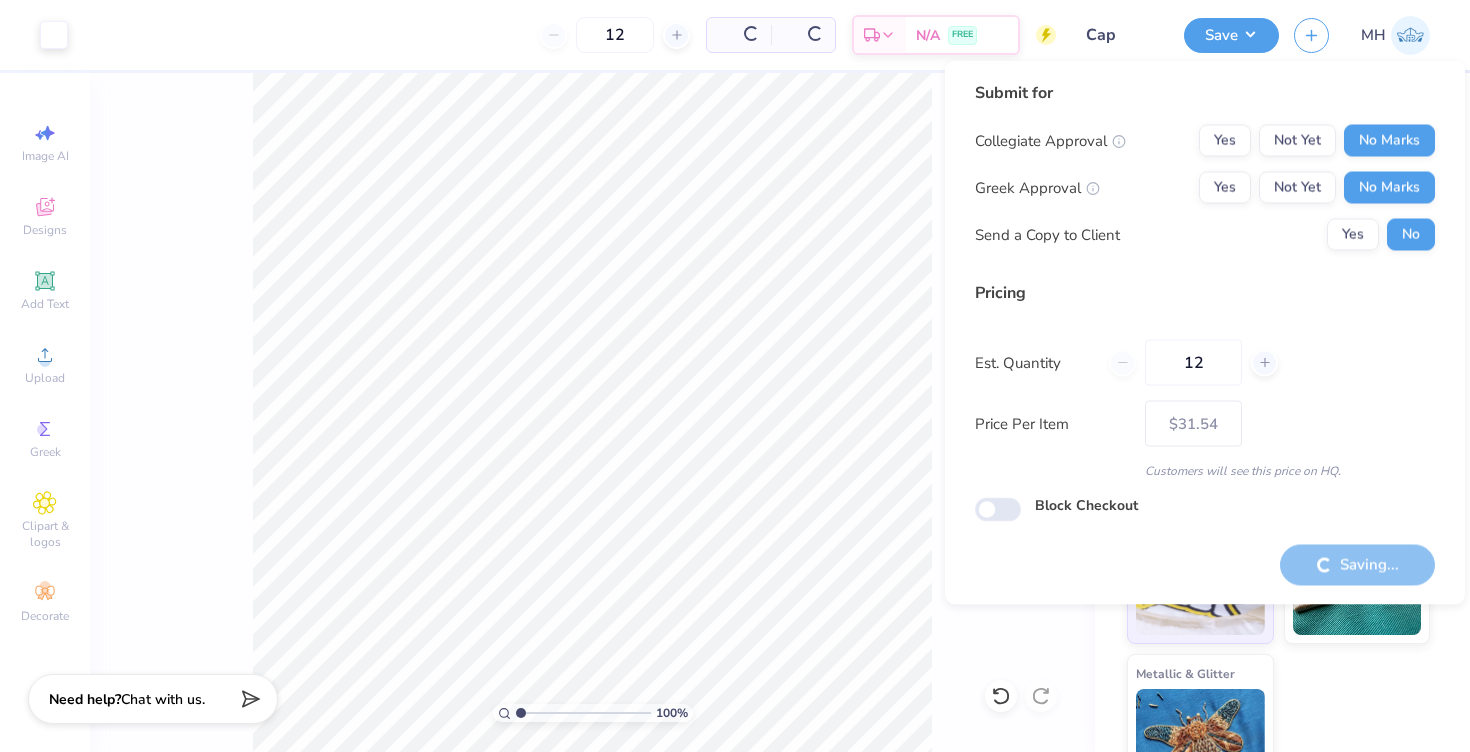 type on "– –" 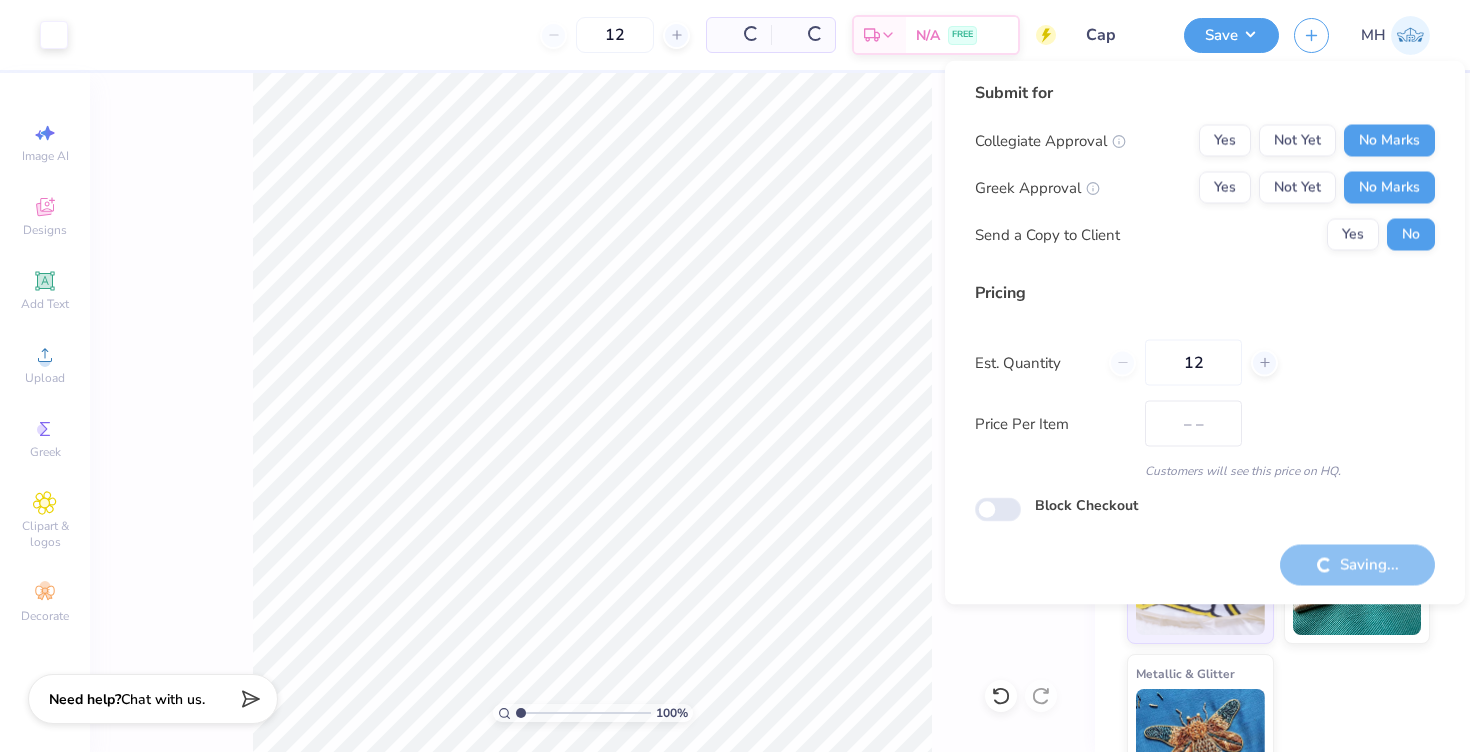 scroll, scrollTop: 0, scrollLeft: 0, axis: both 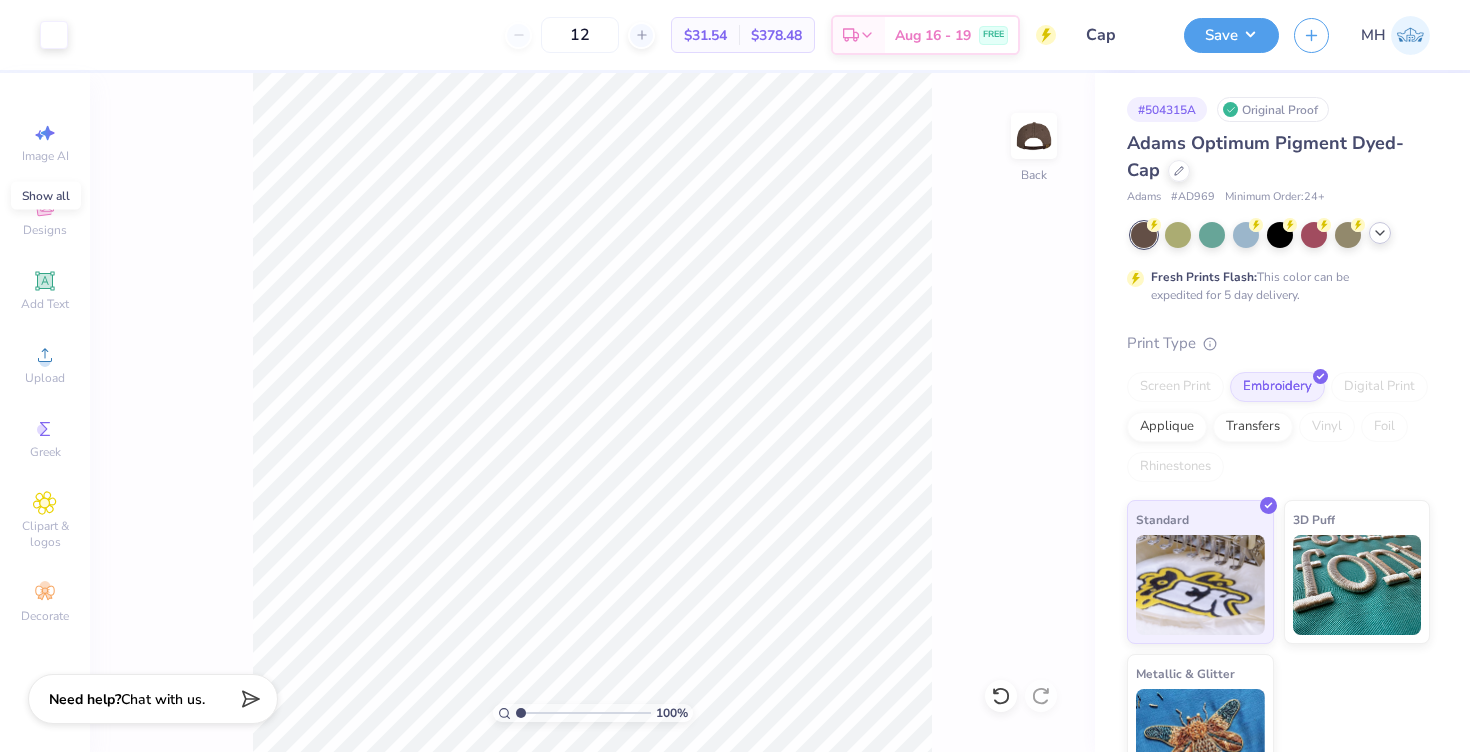 click 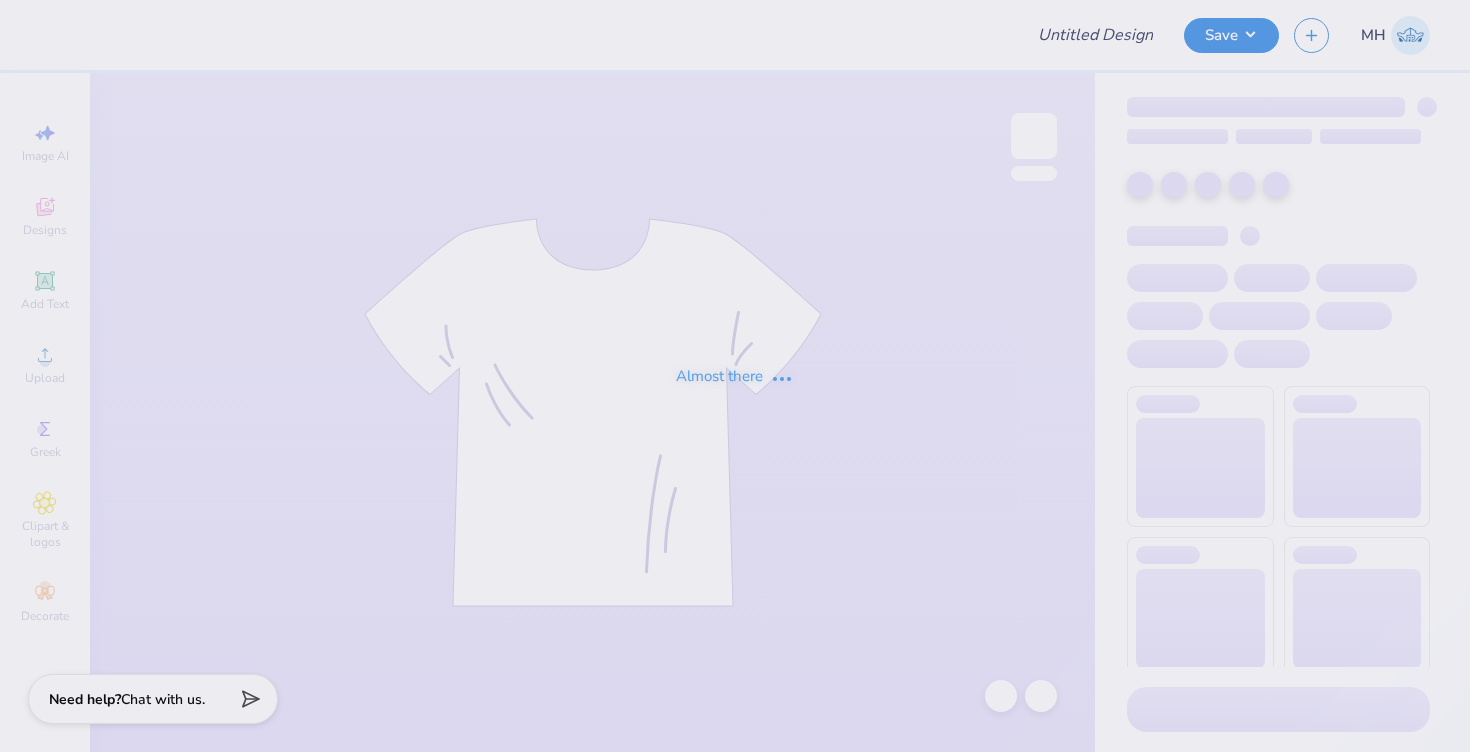 scroll, scrollTop: 0, scrollLeft: 0, axis: both 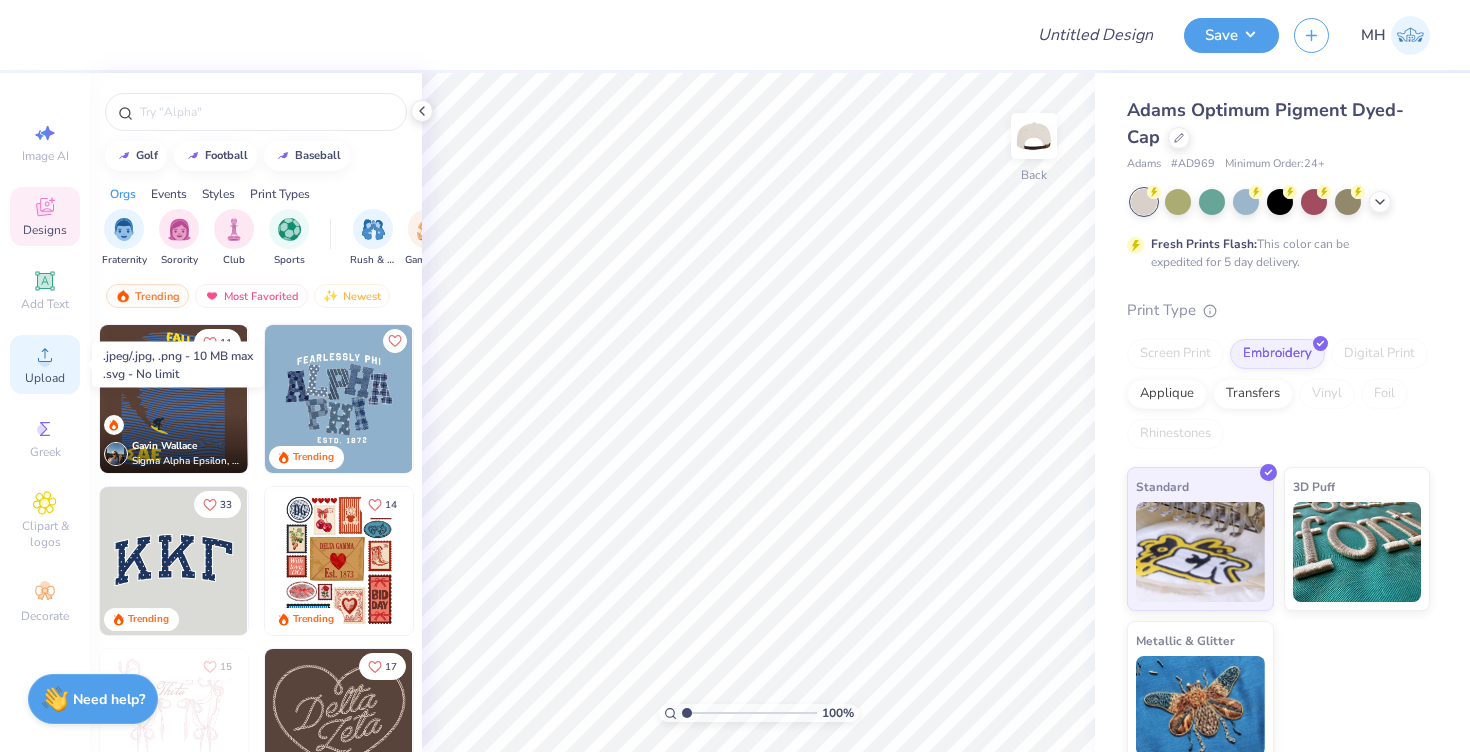 click 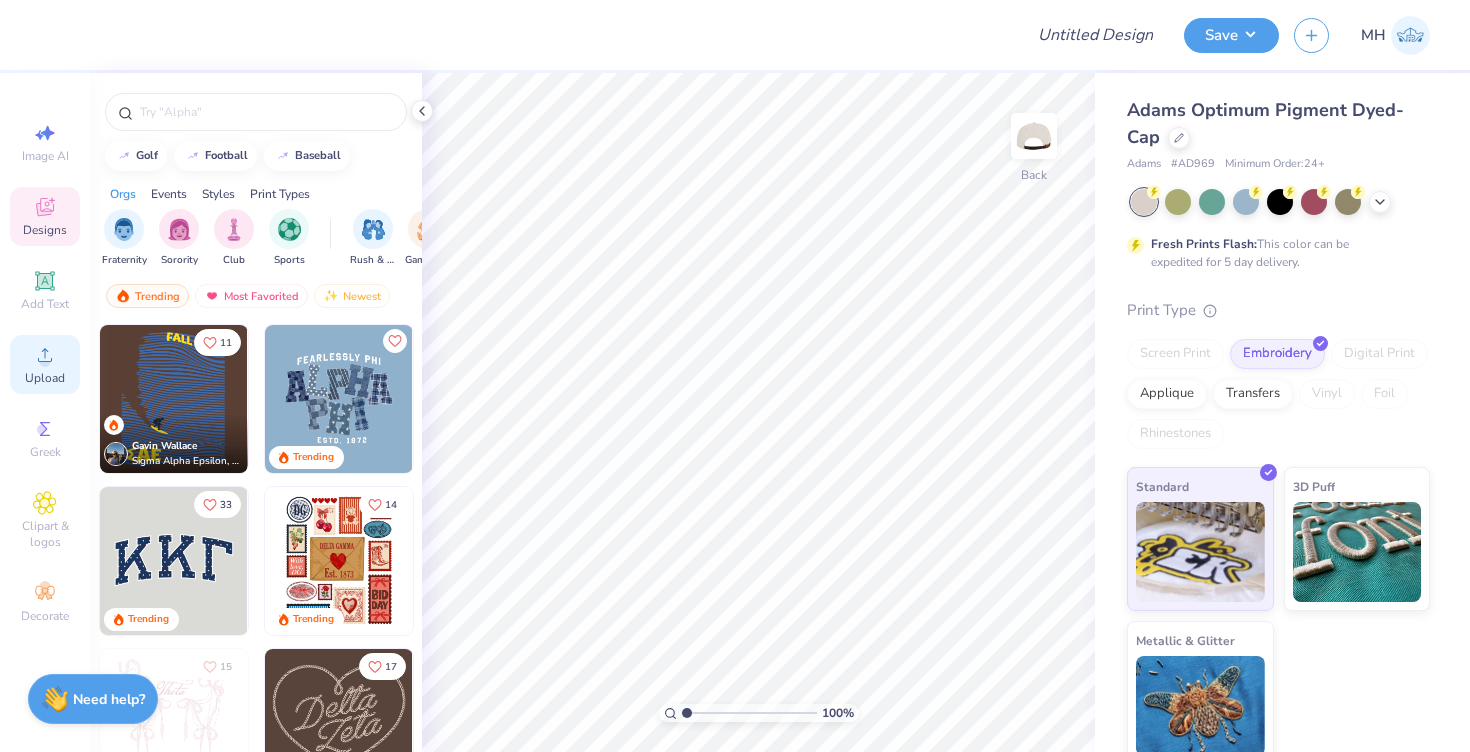 click on "Upload" at bounding box center [45, 378] 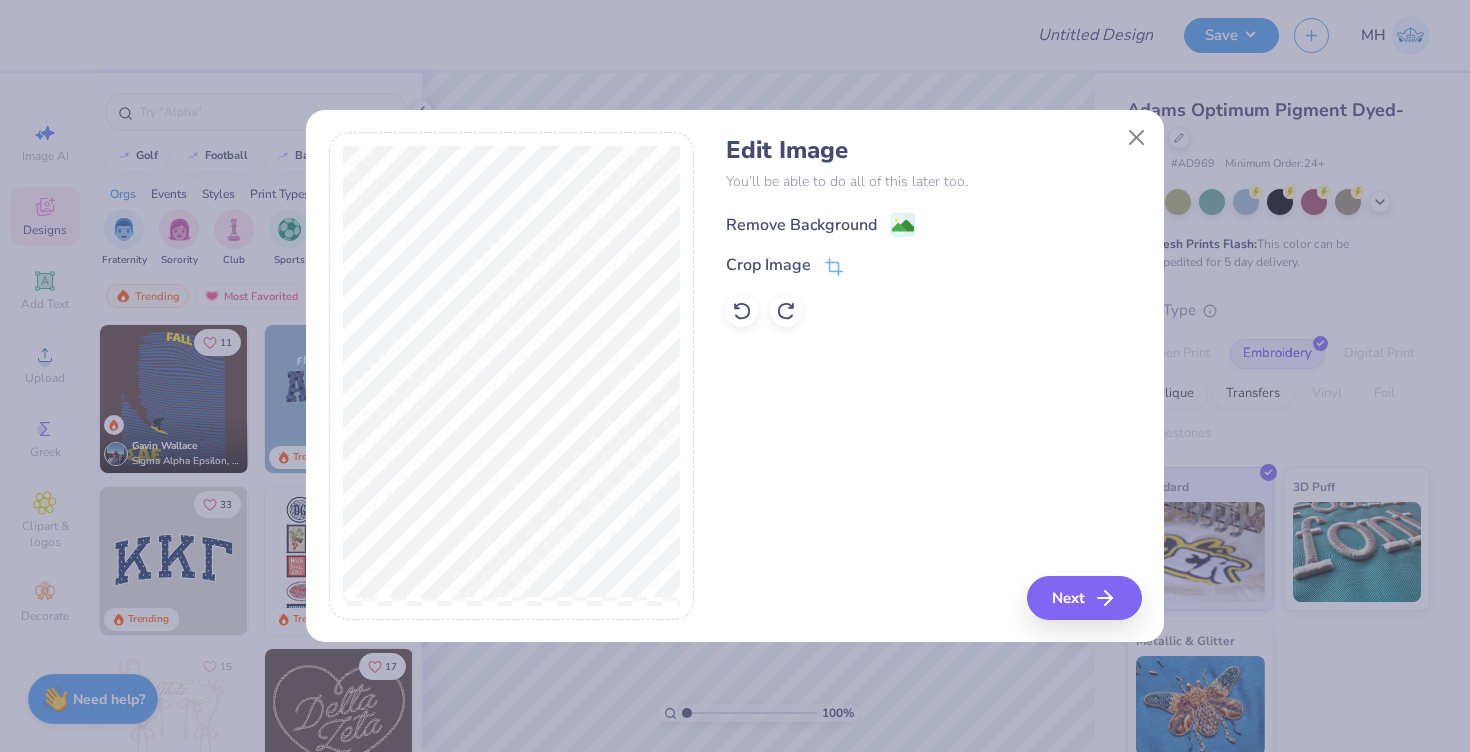 click 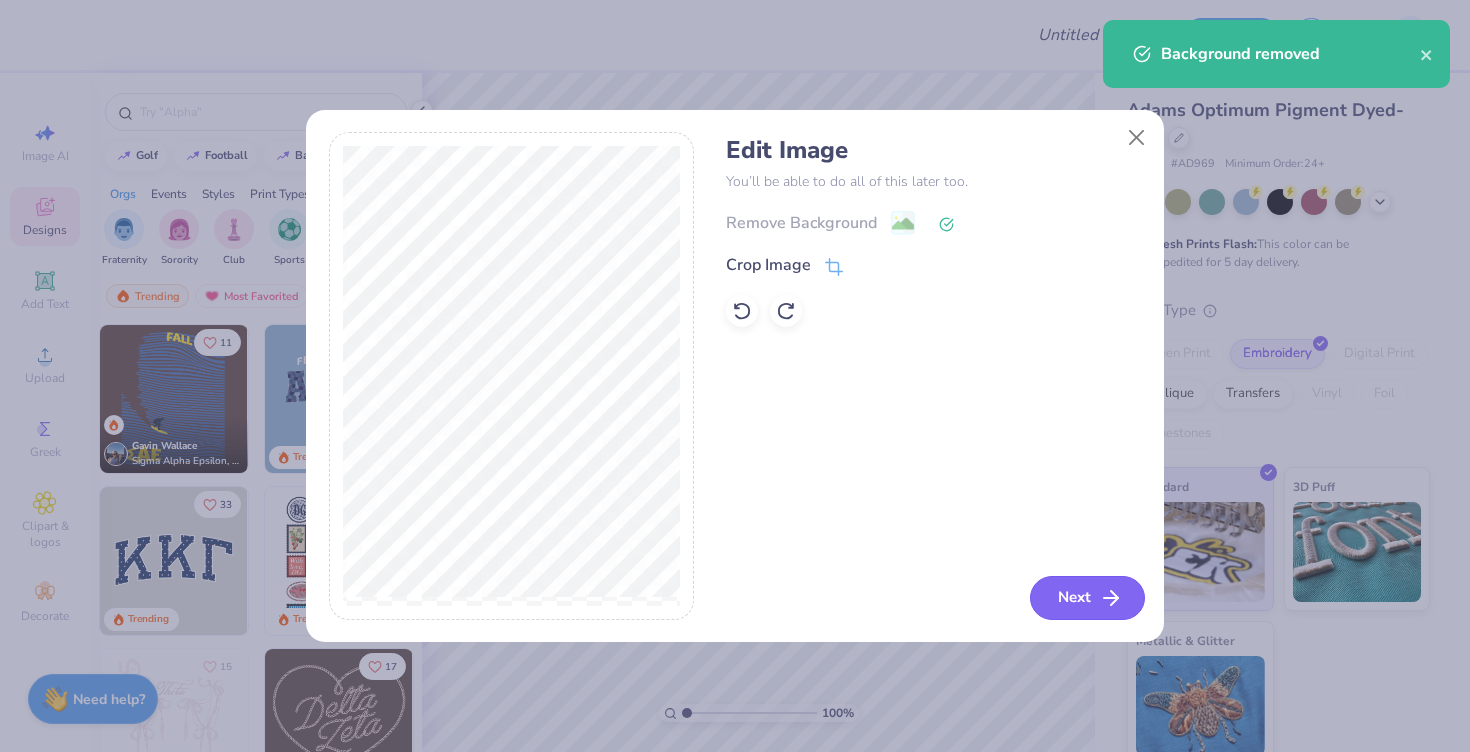 click on "Next" at bounding box center (1087, 598) 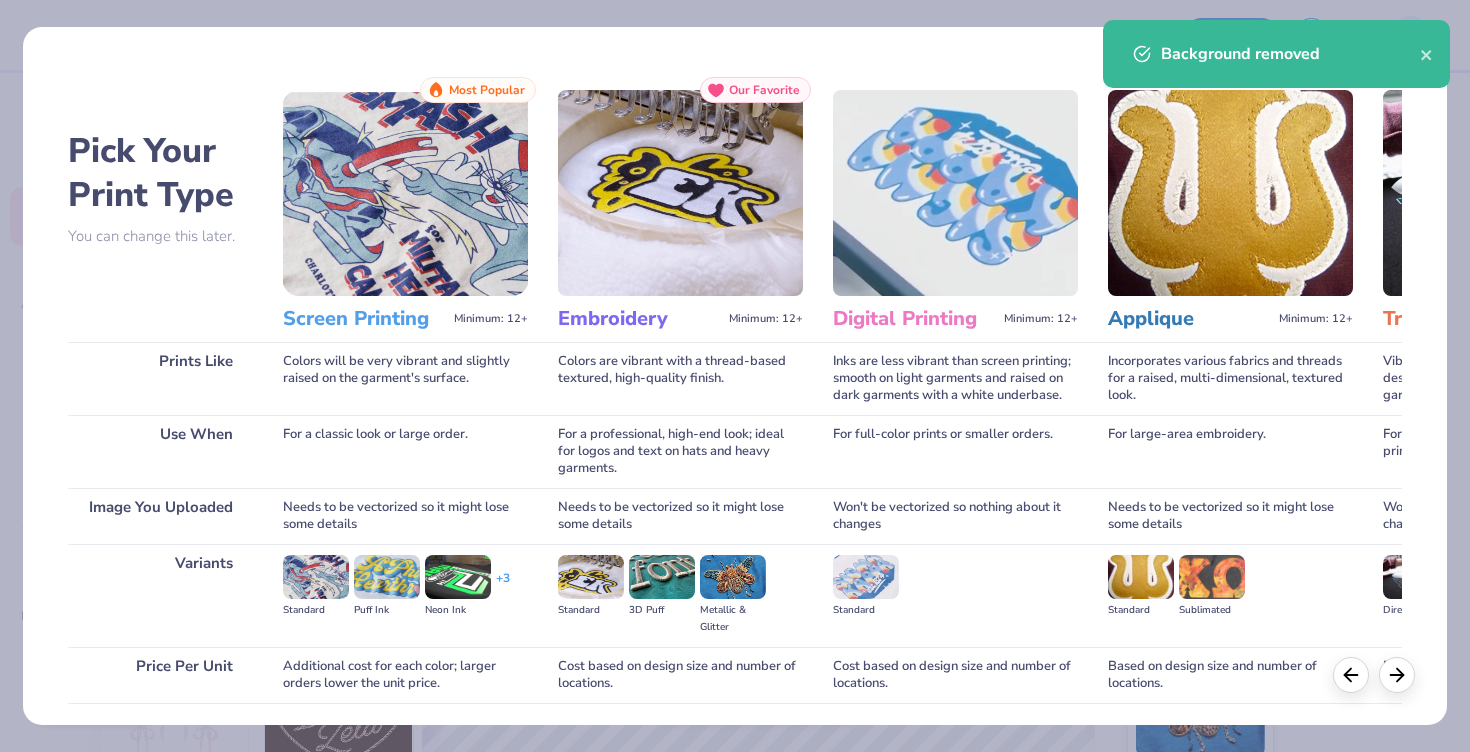 scroll, scrollTop: 145, scrollLeft: 0, axis: vertical 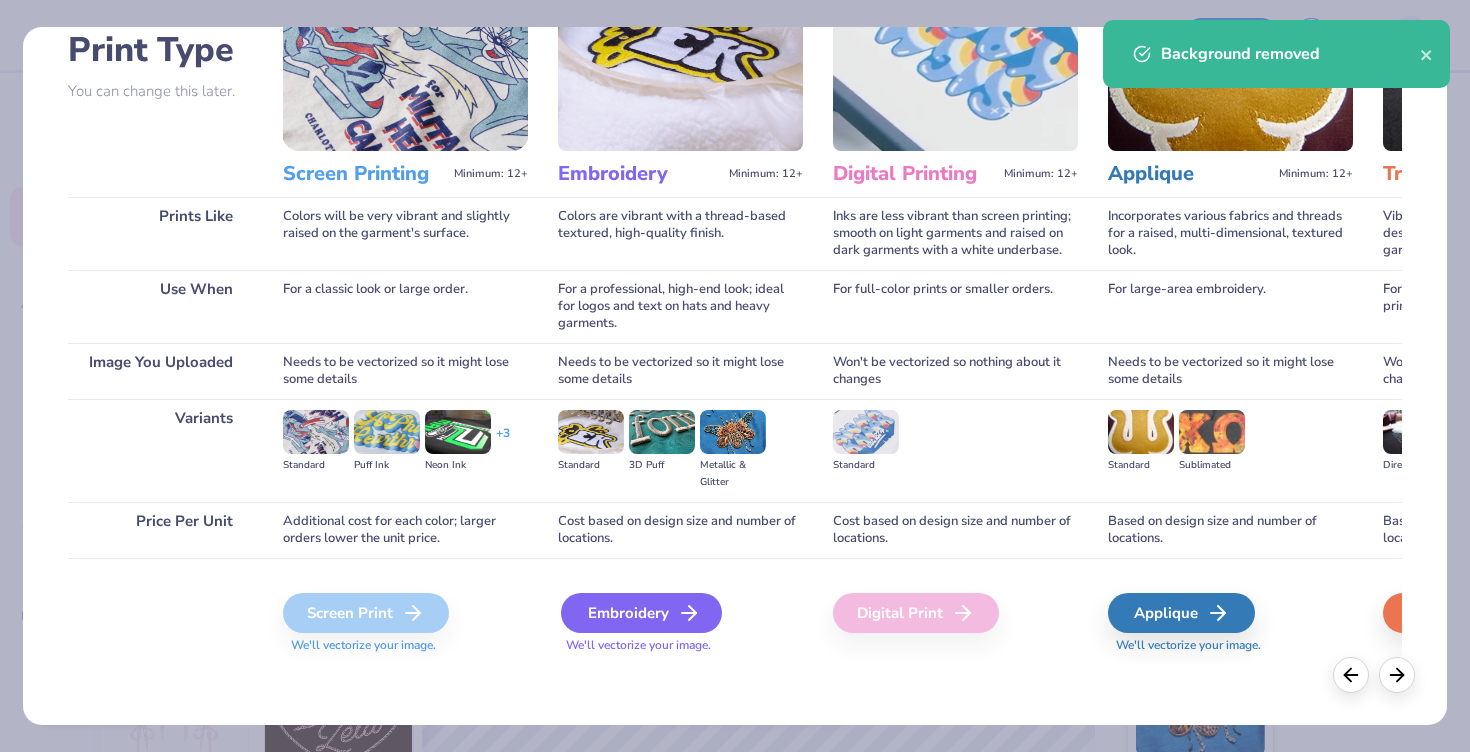 click on "Embroidery" at bounding box center [641, 613] 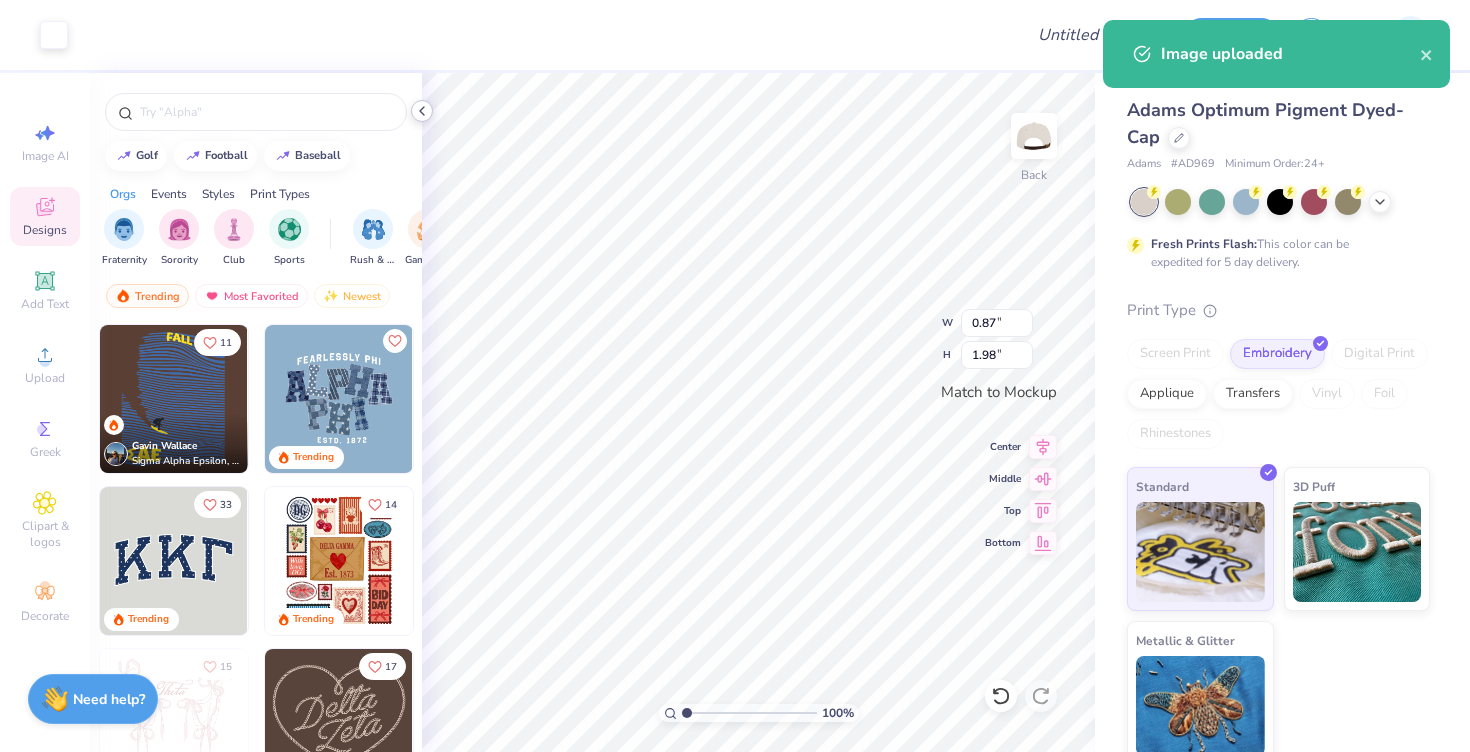 click 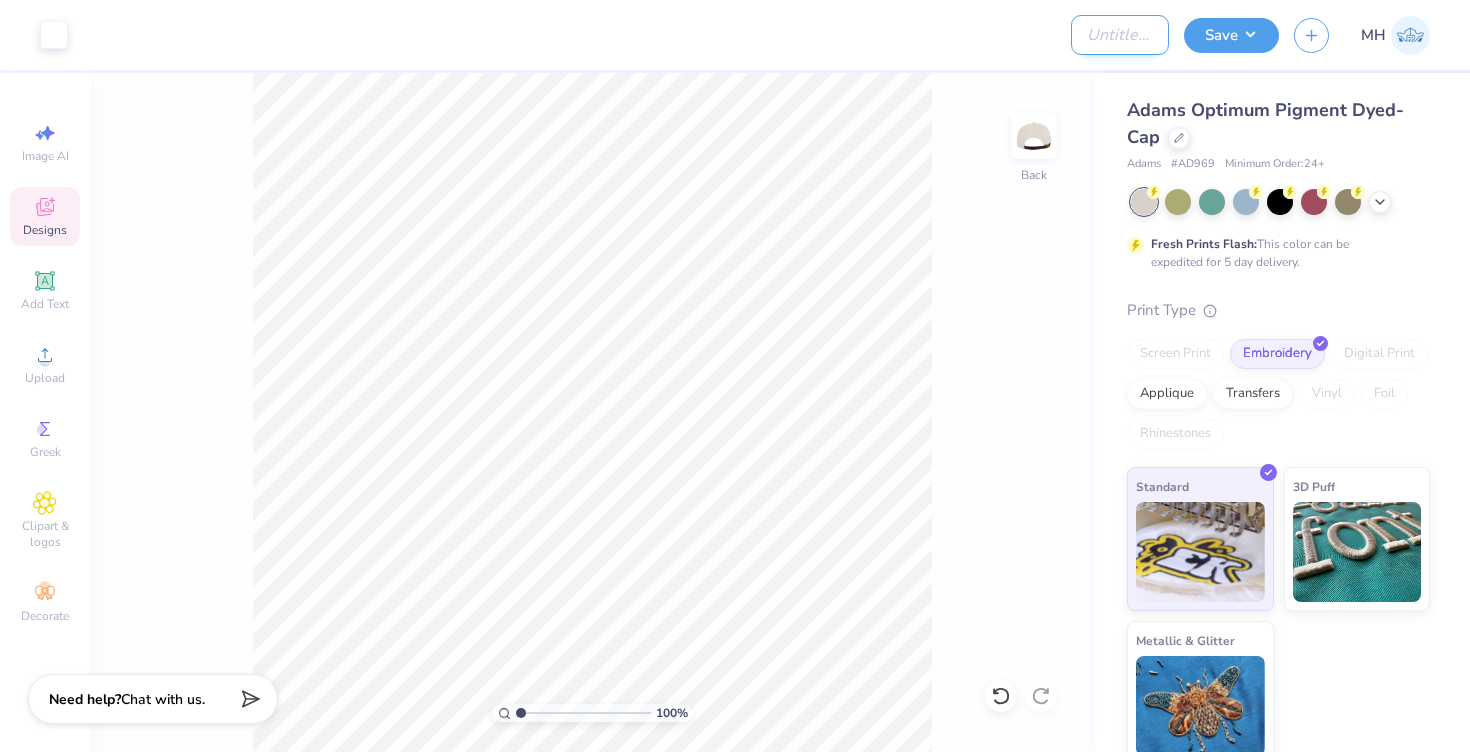 click on "Design Title" at bounding box center [1120, 35] 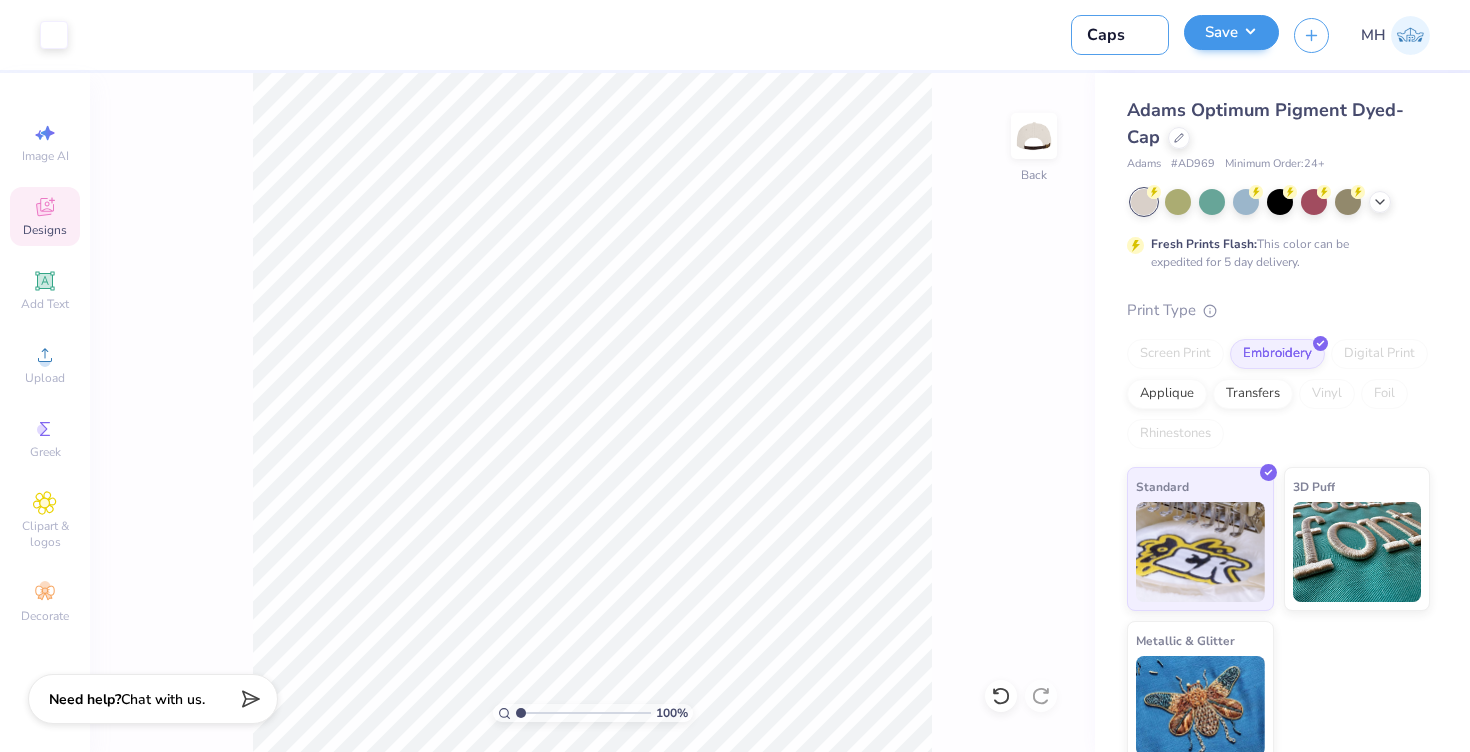 type on "Caps" 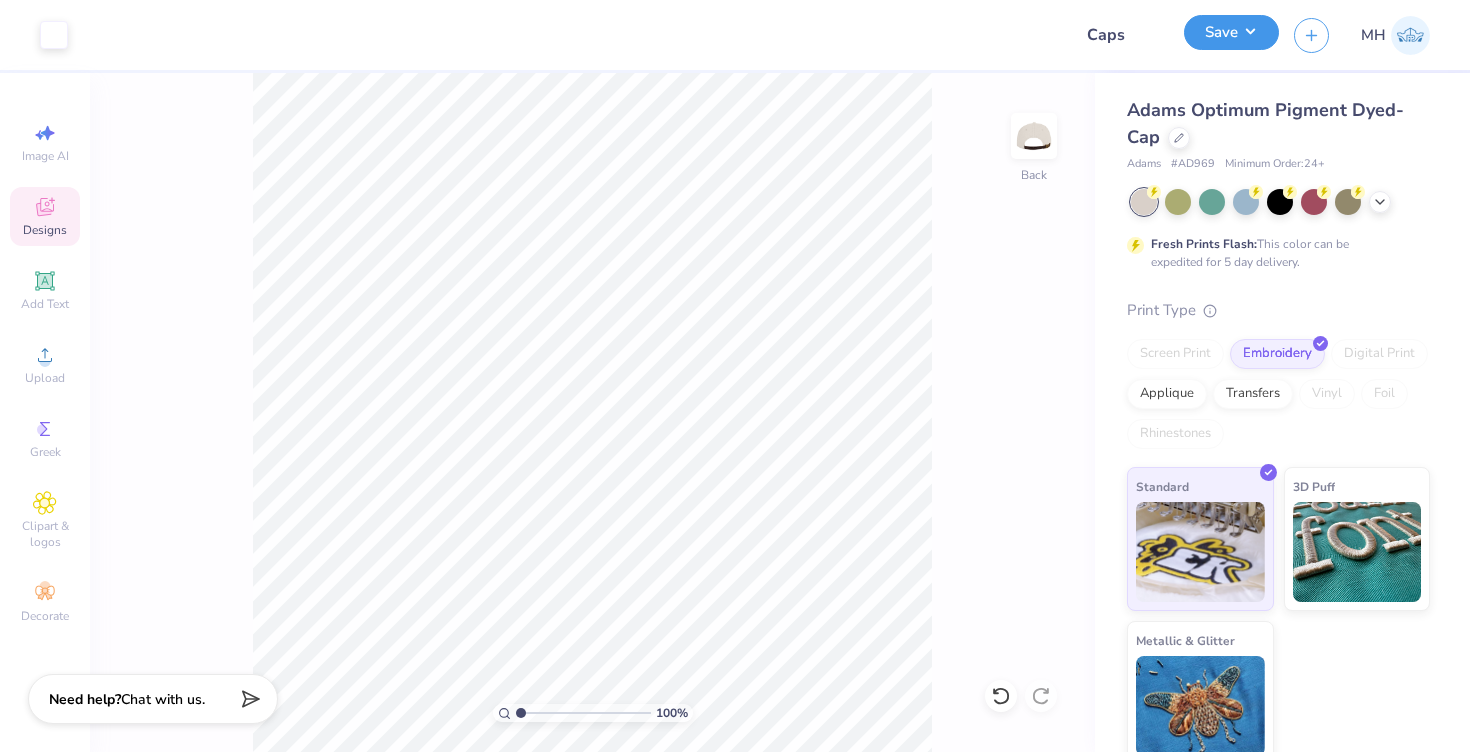 click on "Save" at bounding box center (1231, 32) 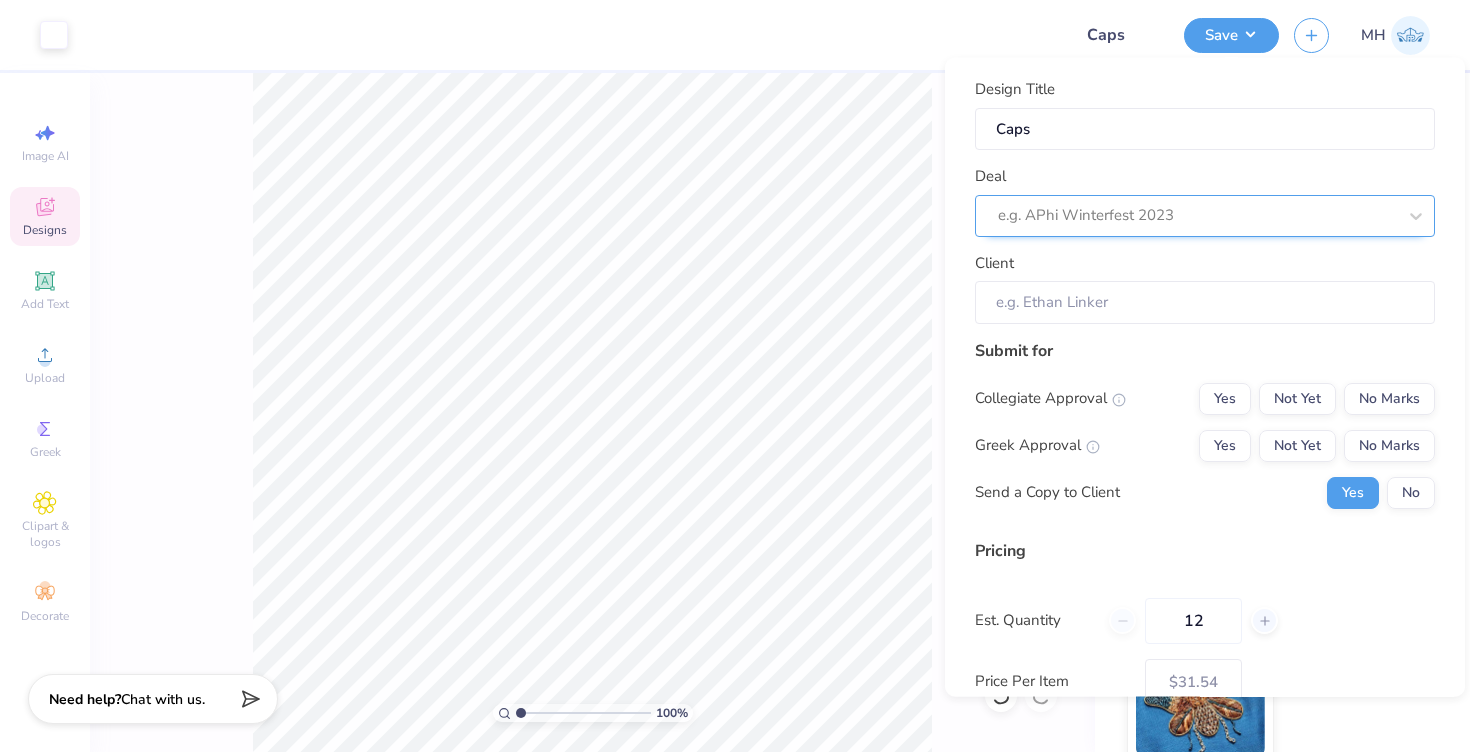 click on "e.g. APhi Winterfest 2023" at bounding box center [1197, 215] 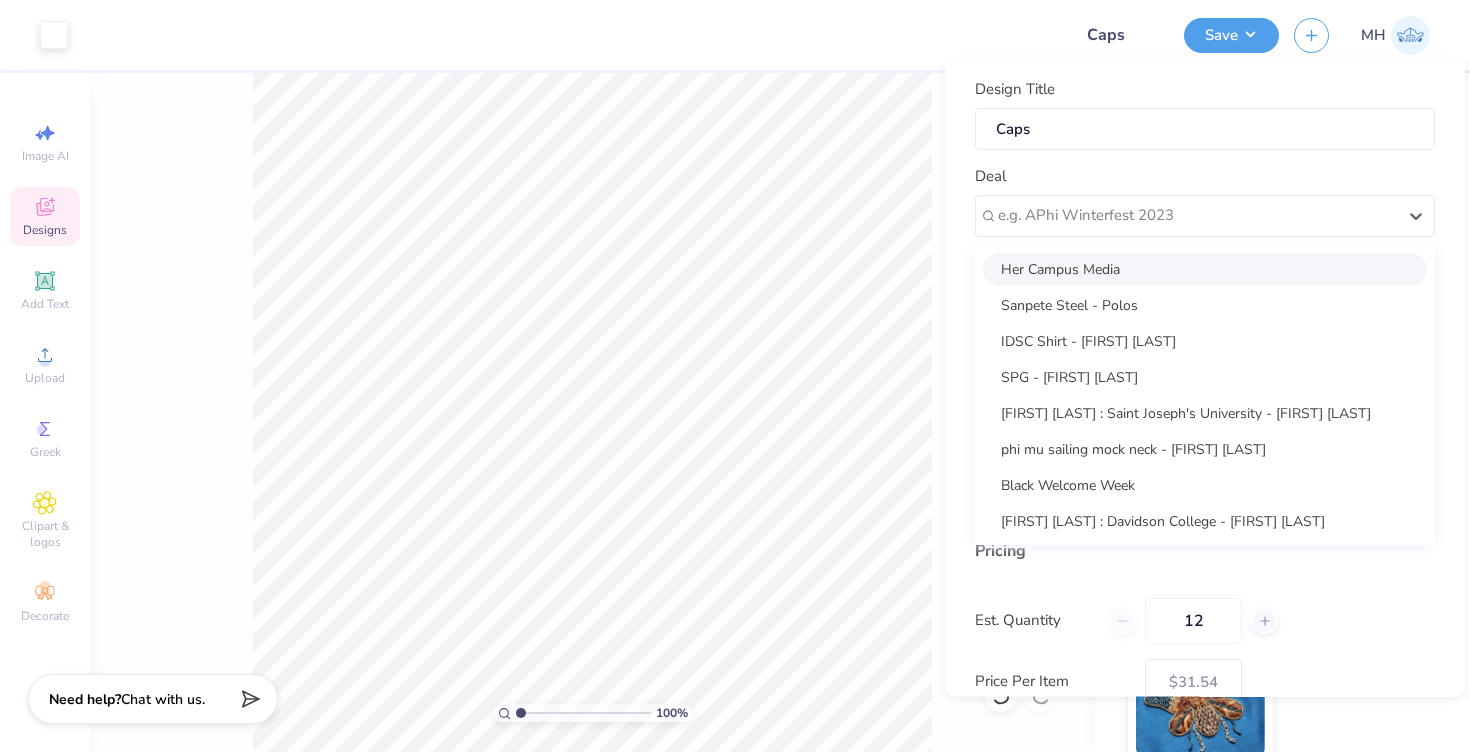 click on "Her Campus Media" at bounding box center [1205, 268] 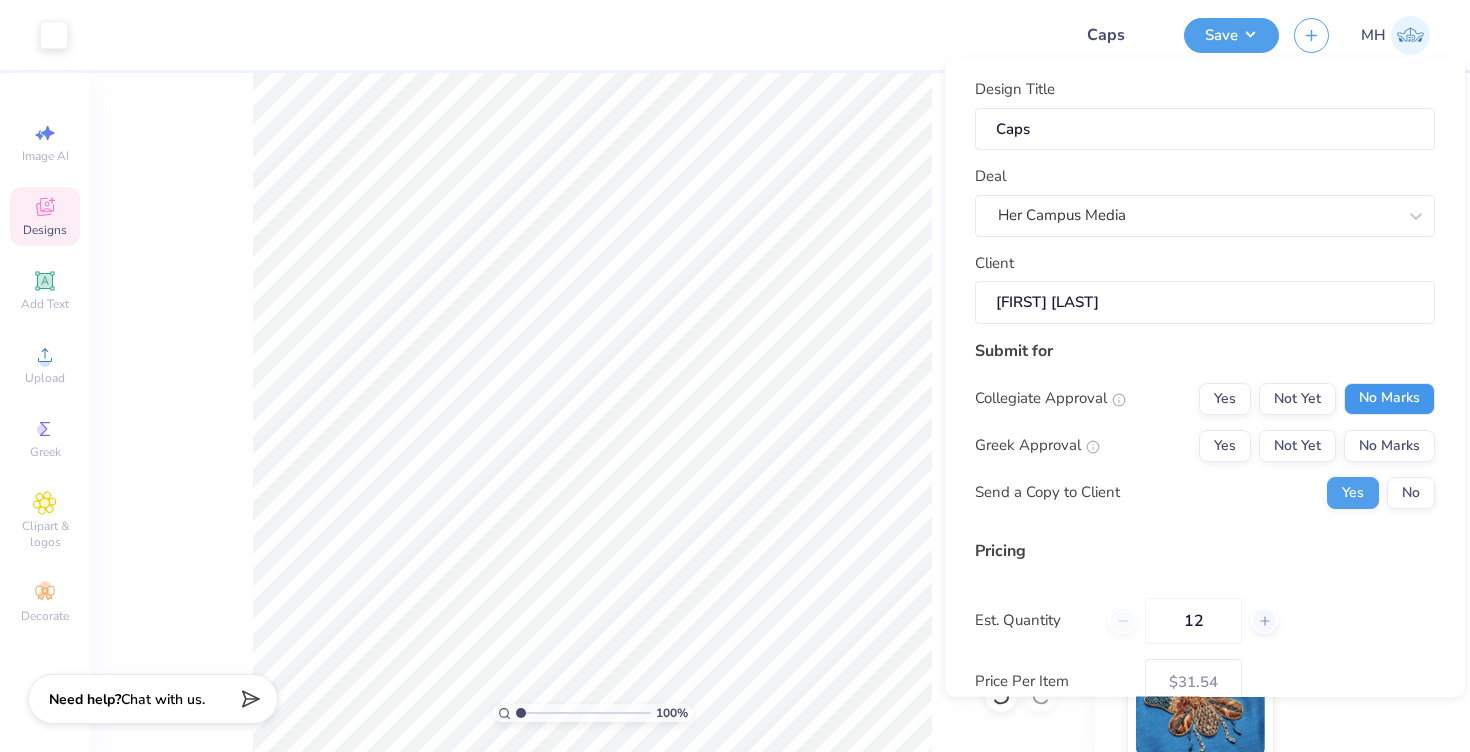 click on "No Marks" at bounding box center (1389, 398) 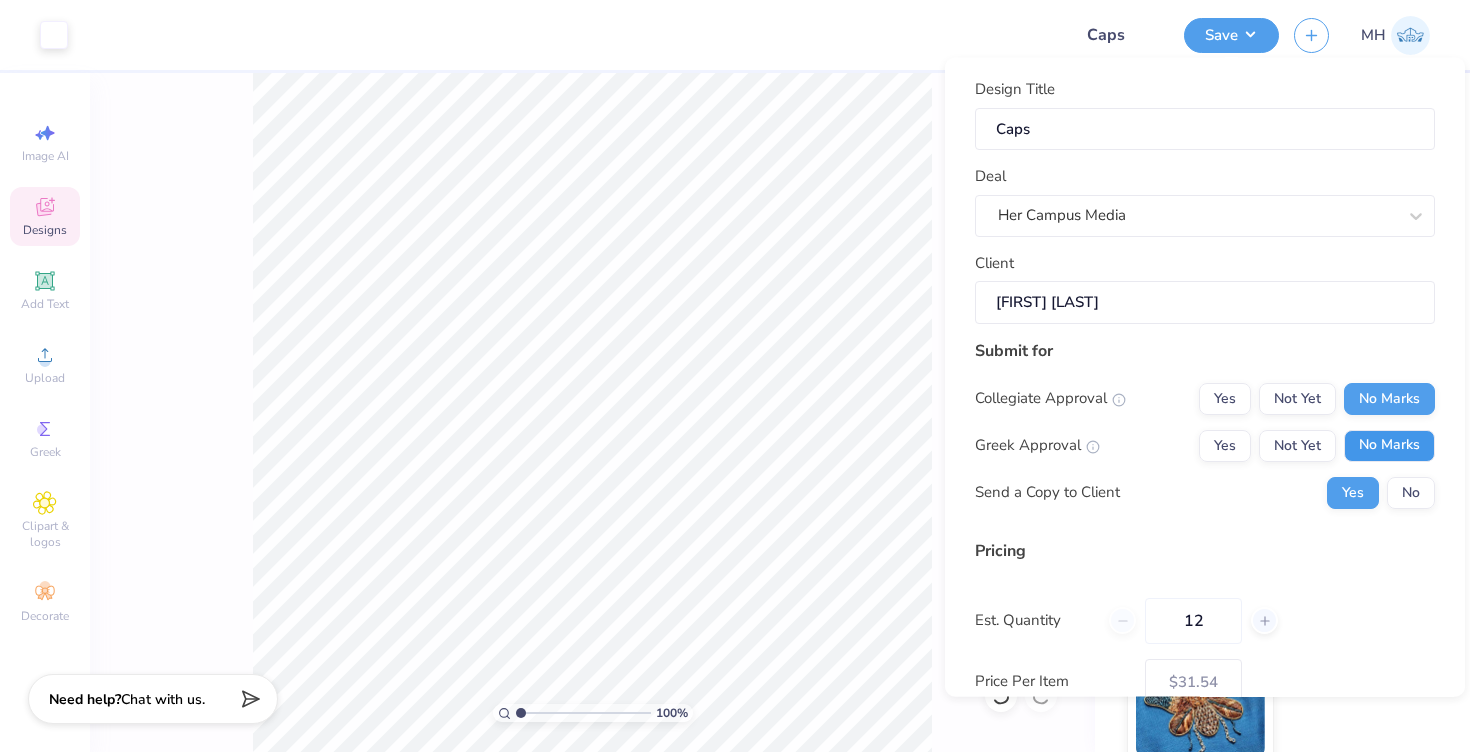 click on "No Marks" at bounding box center [1389, 445] 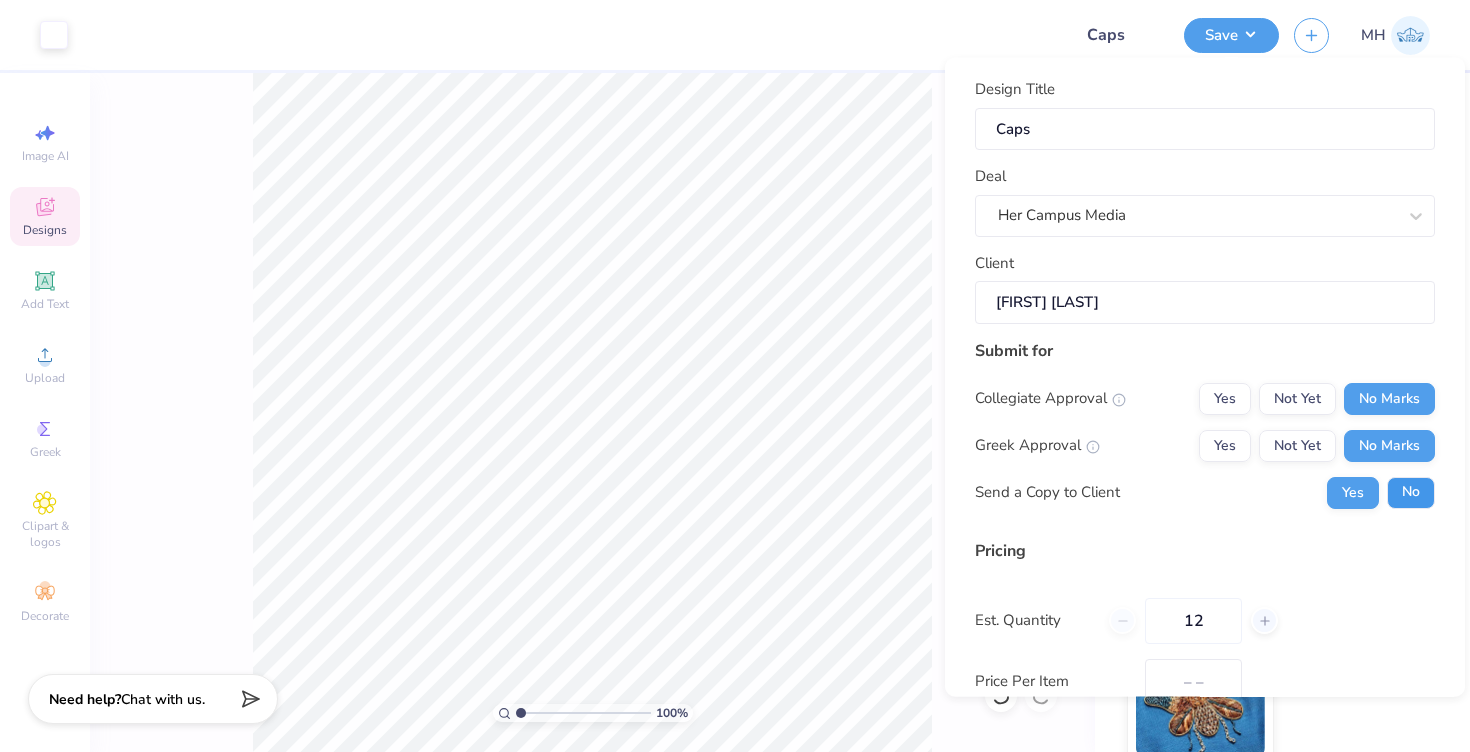 click on "No" at bounding box center (1411, 492) 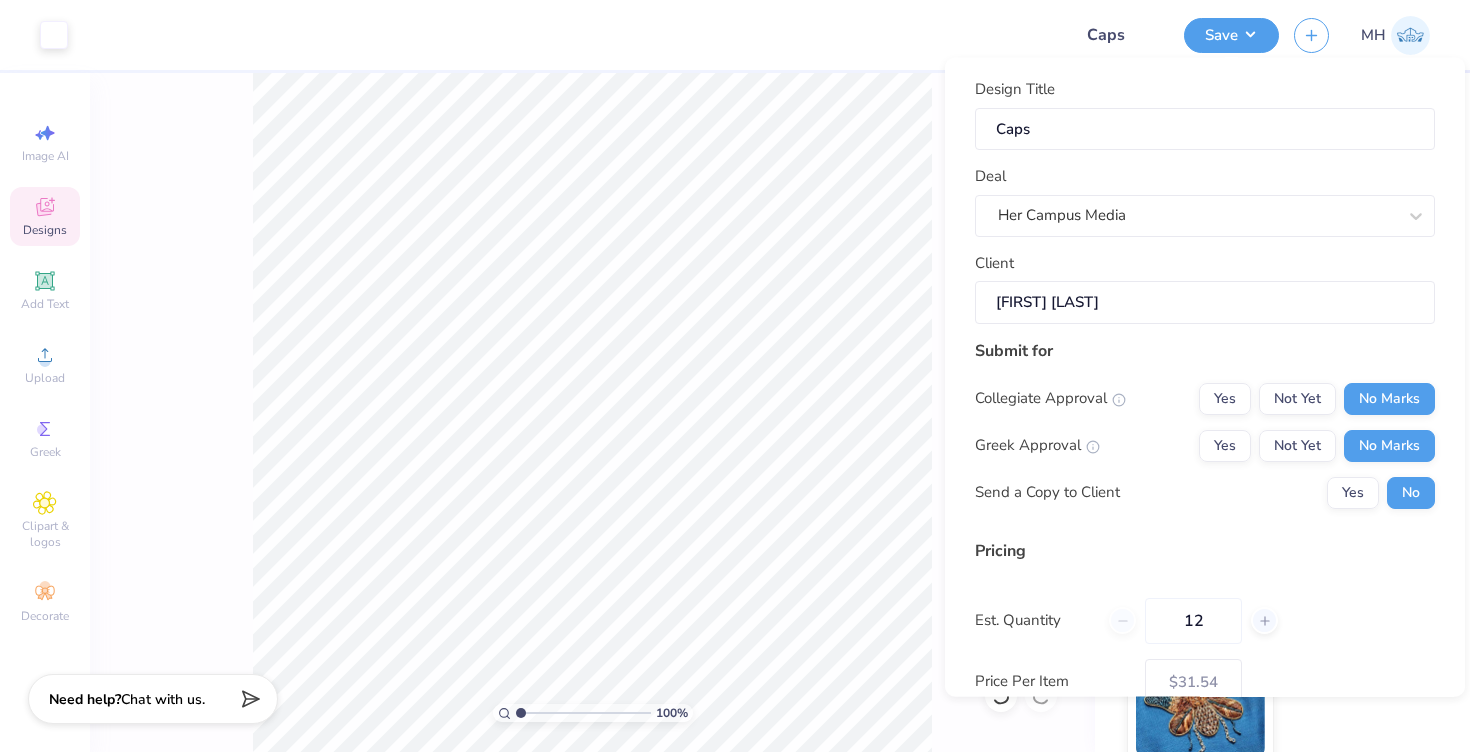 scroll, scrollTop: 166, scrollLeft: 0, axis: vertical 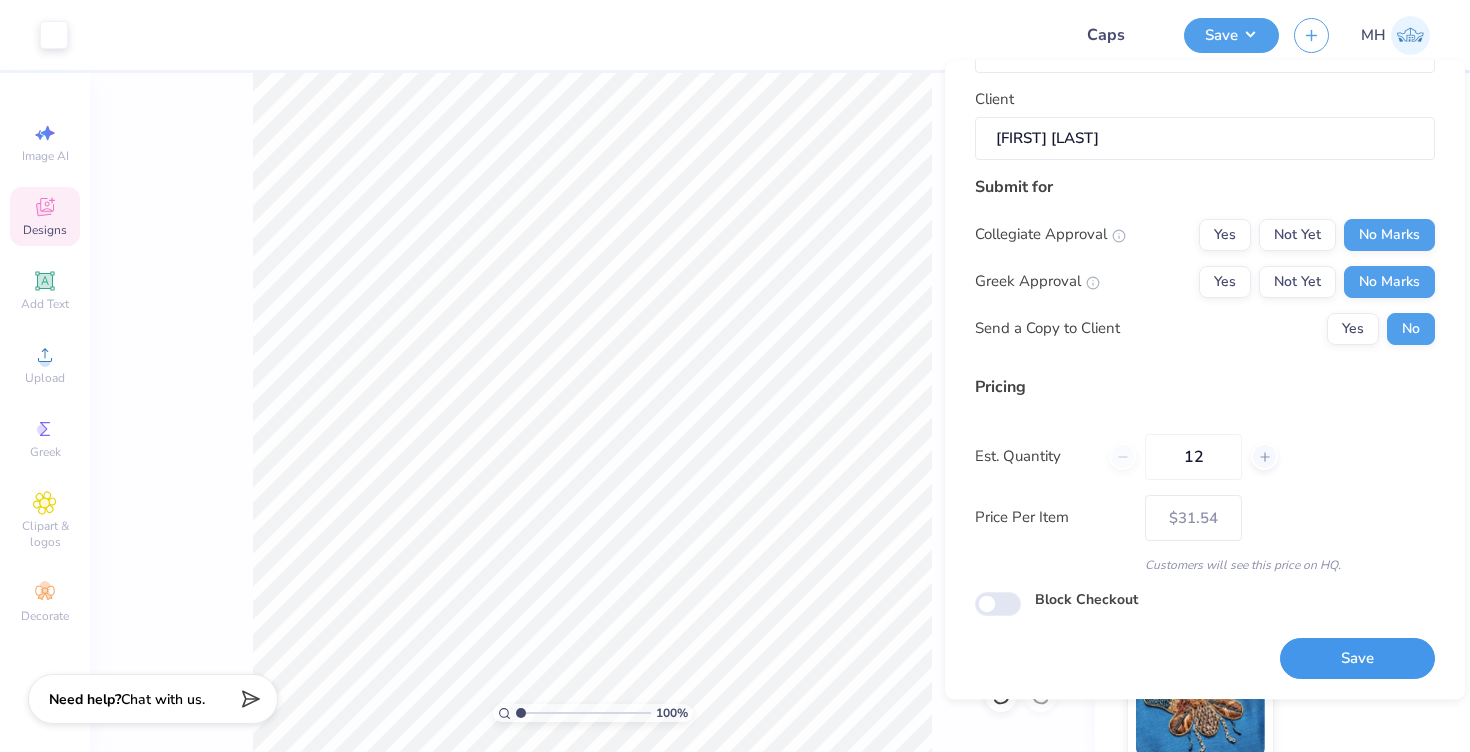 click on "Save" at bounding box center (1357, 659) 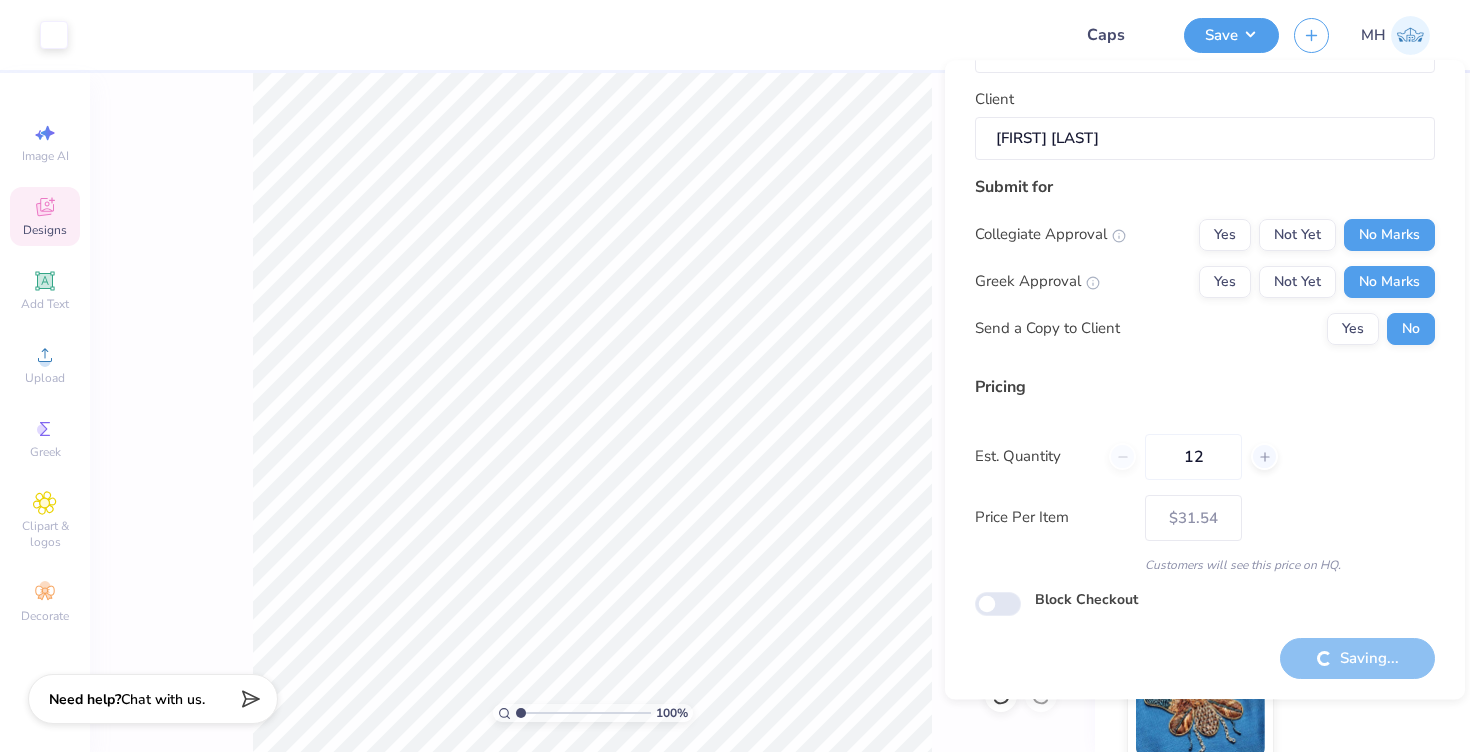 type on "– –" 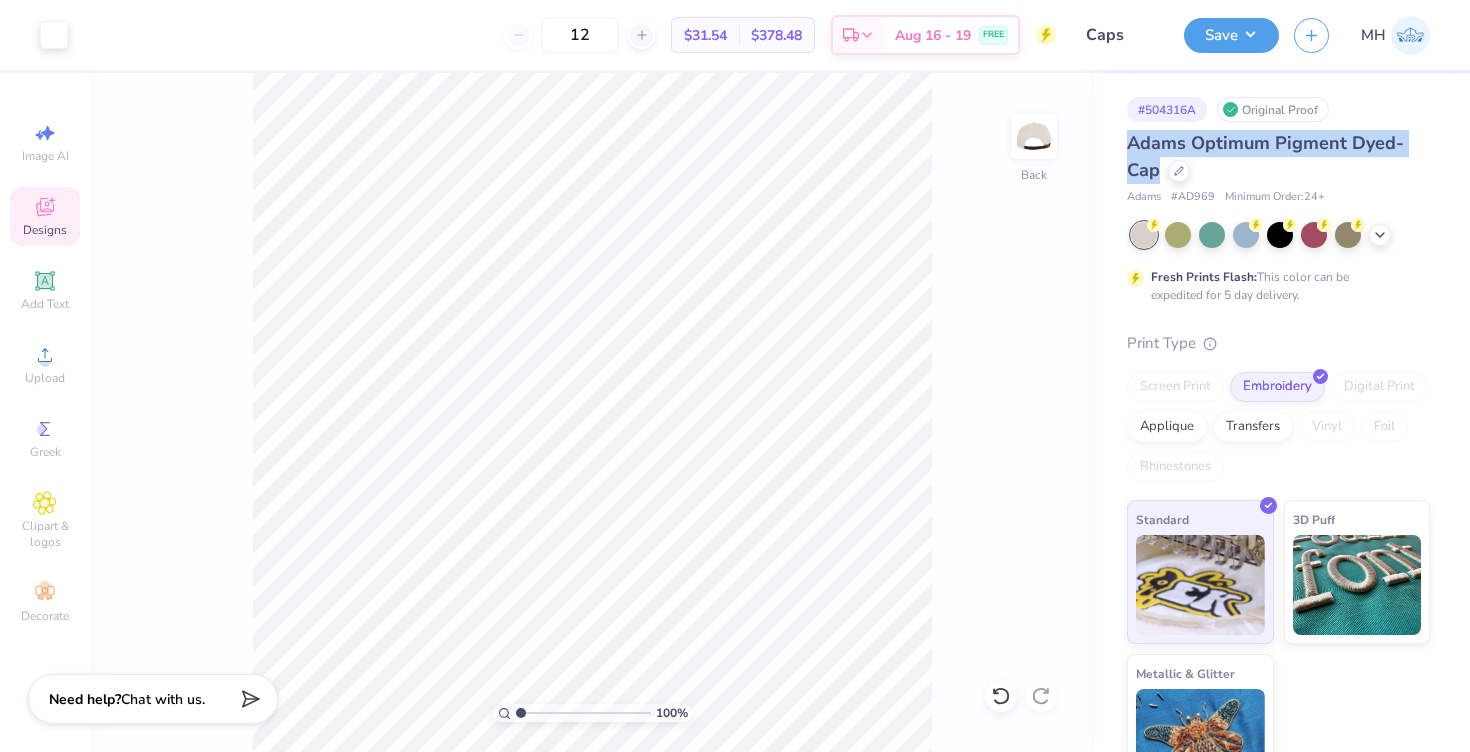 copy on "Adams Optimum Pigment Dyed-Cap" 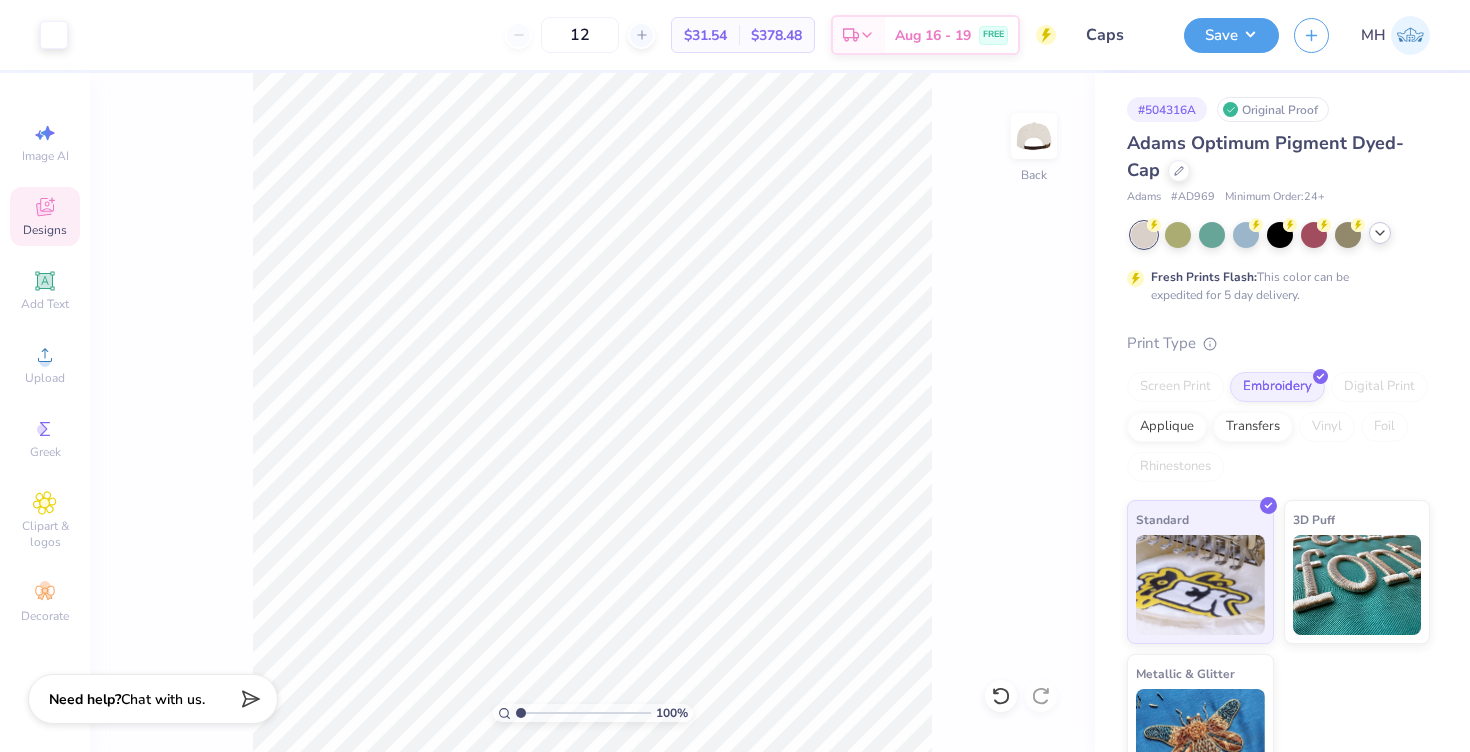 click 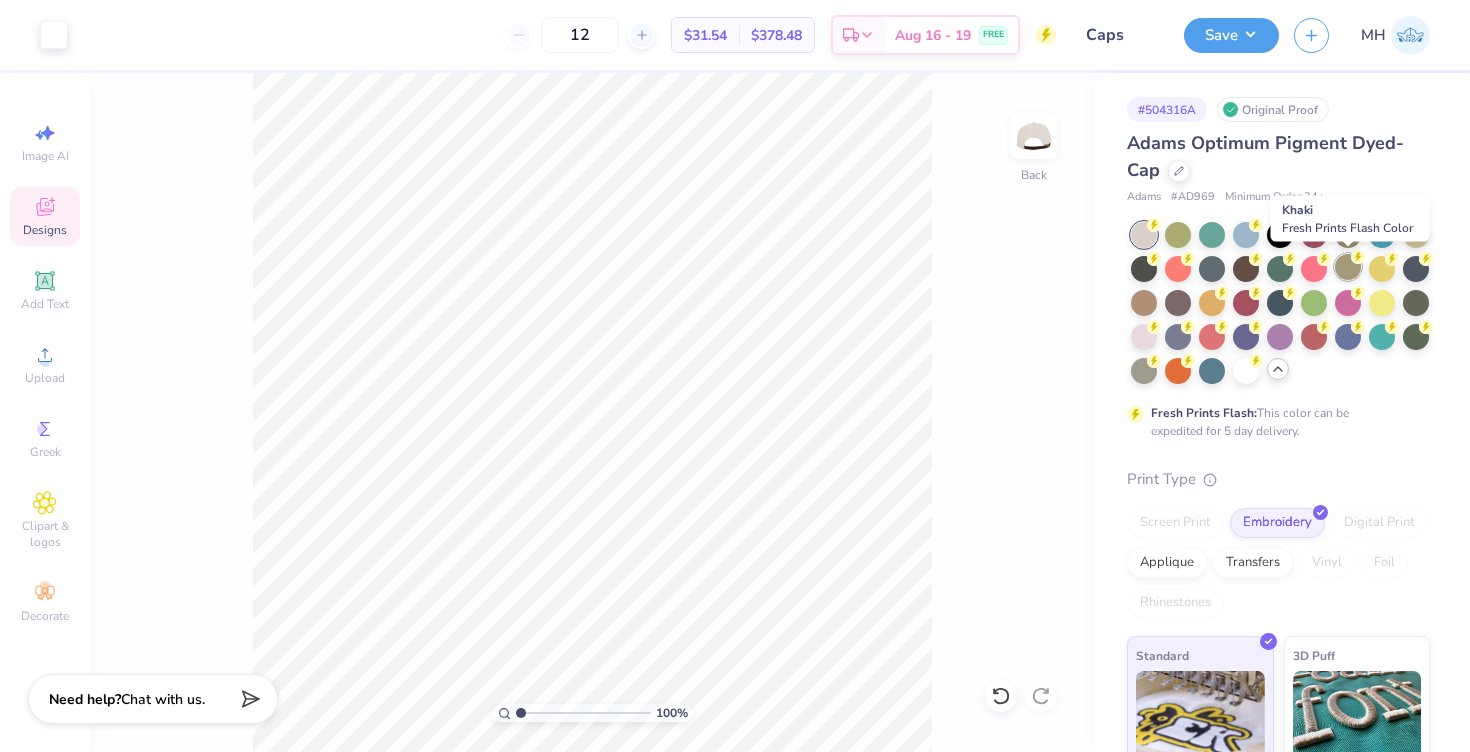 click at bounding box center [1348, 267] 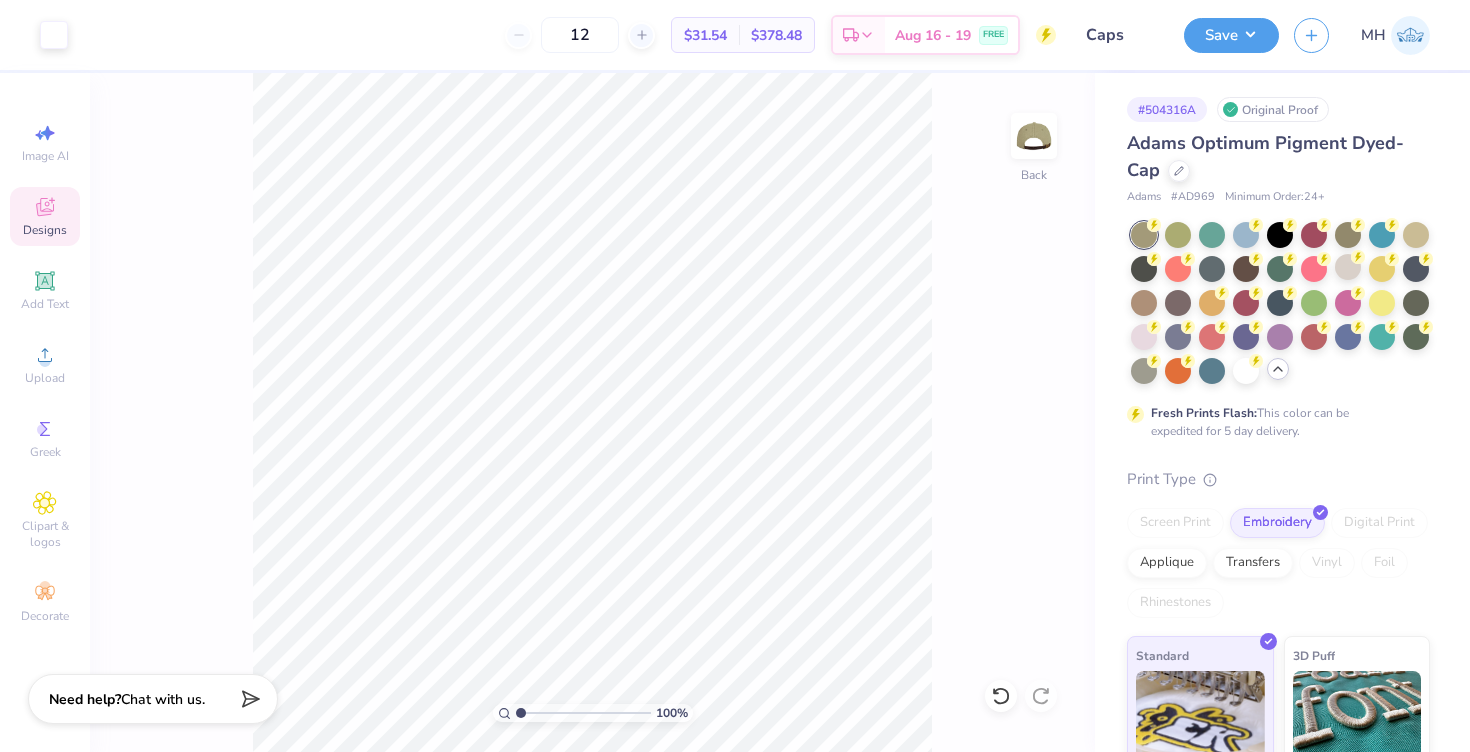 click on "Save MH" at bounding box center (1327, 35) 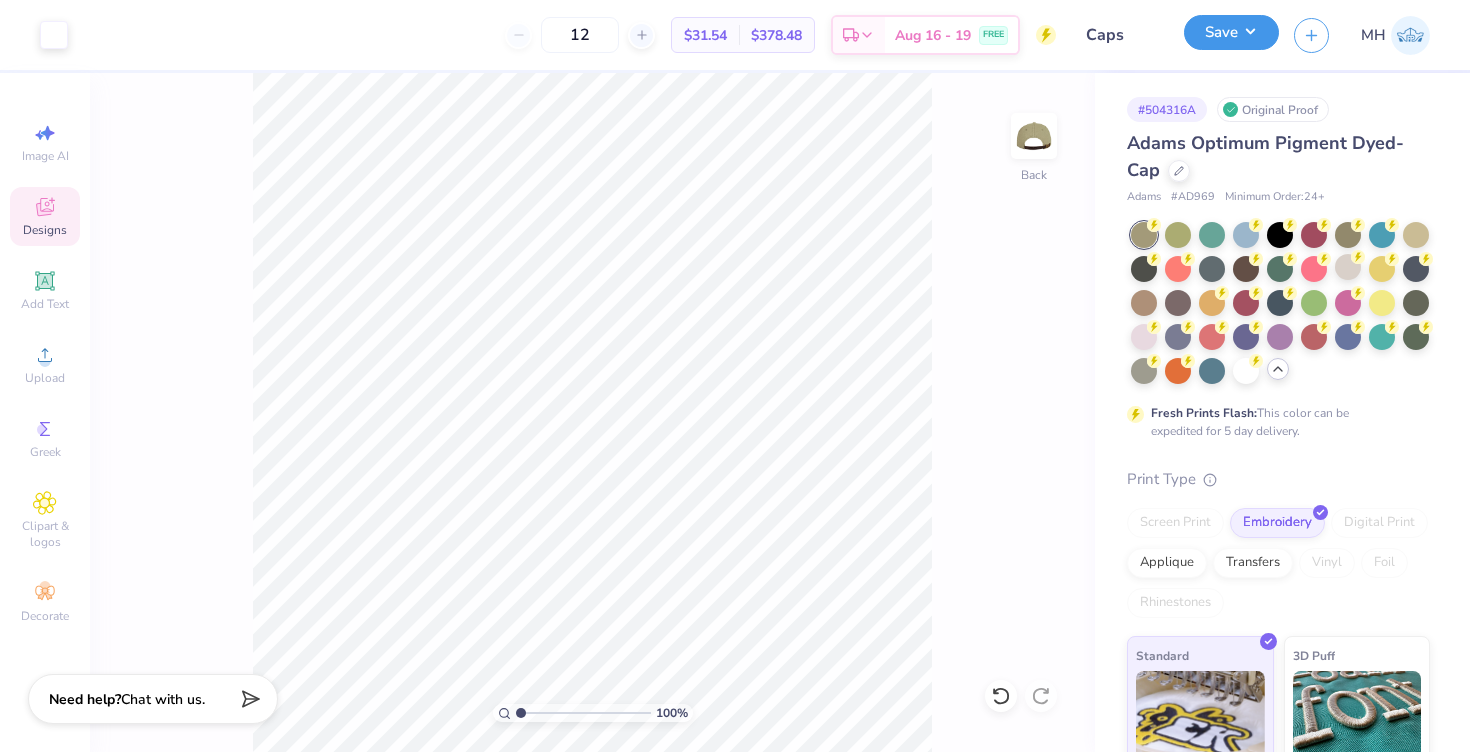 click on "Save" at bounding box center [1231, 32] 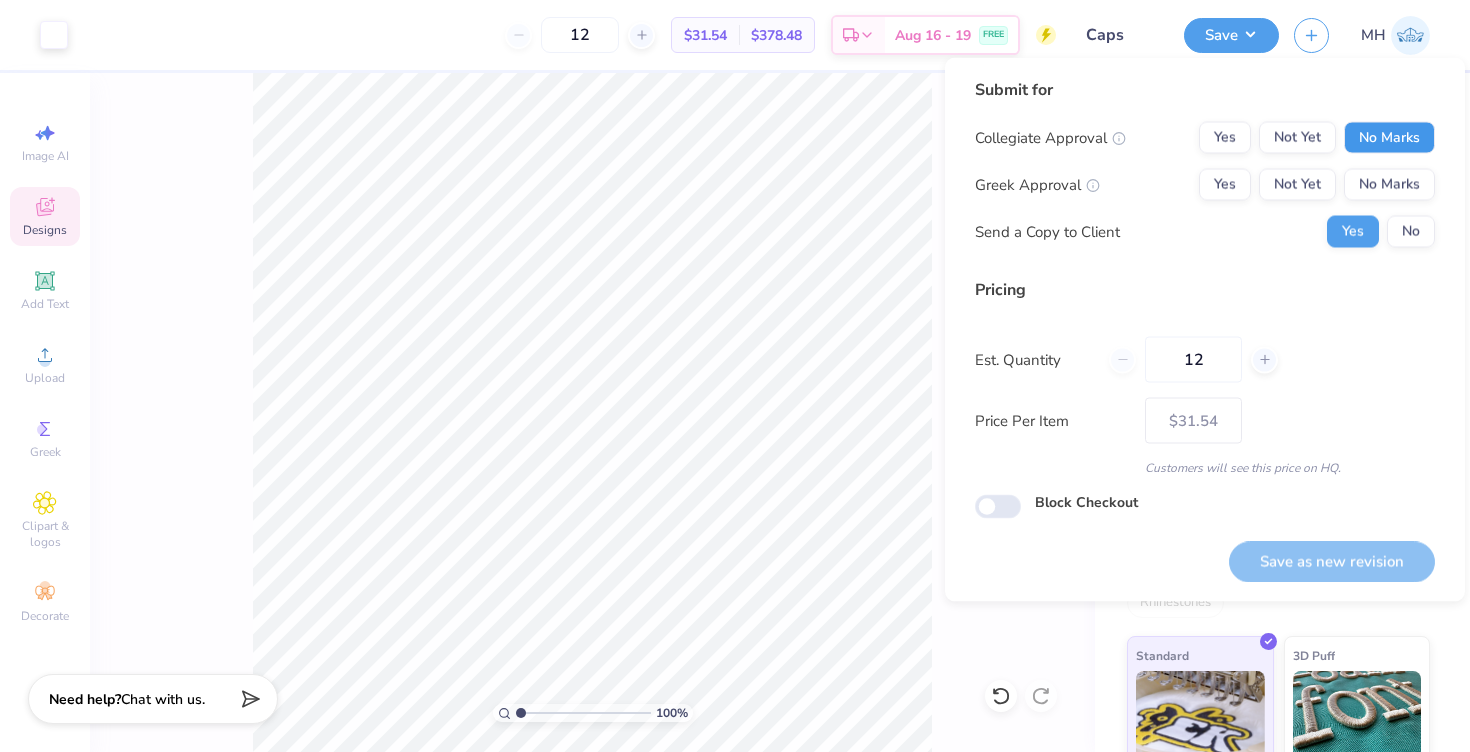 click on "No Marks" at bounding box center (1389, 138) 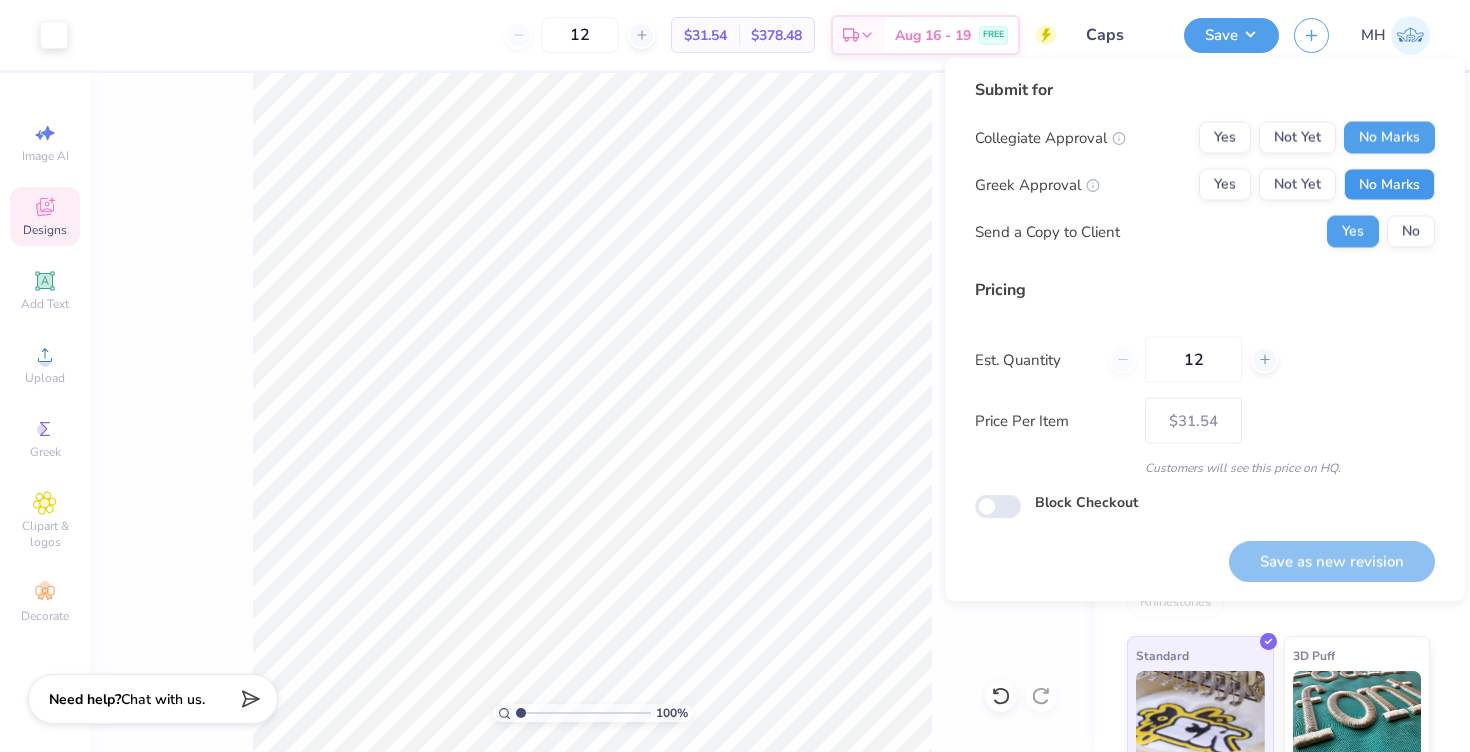 click on "No Marks" at bounding box center (1389, 185) 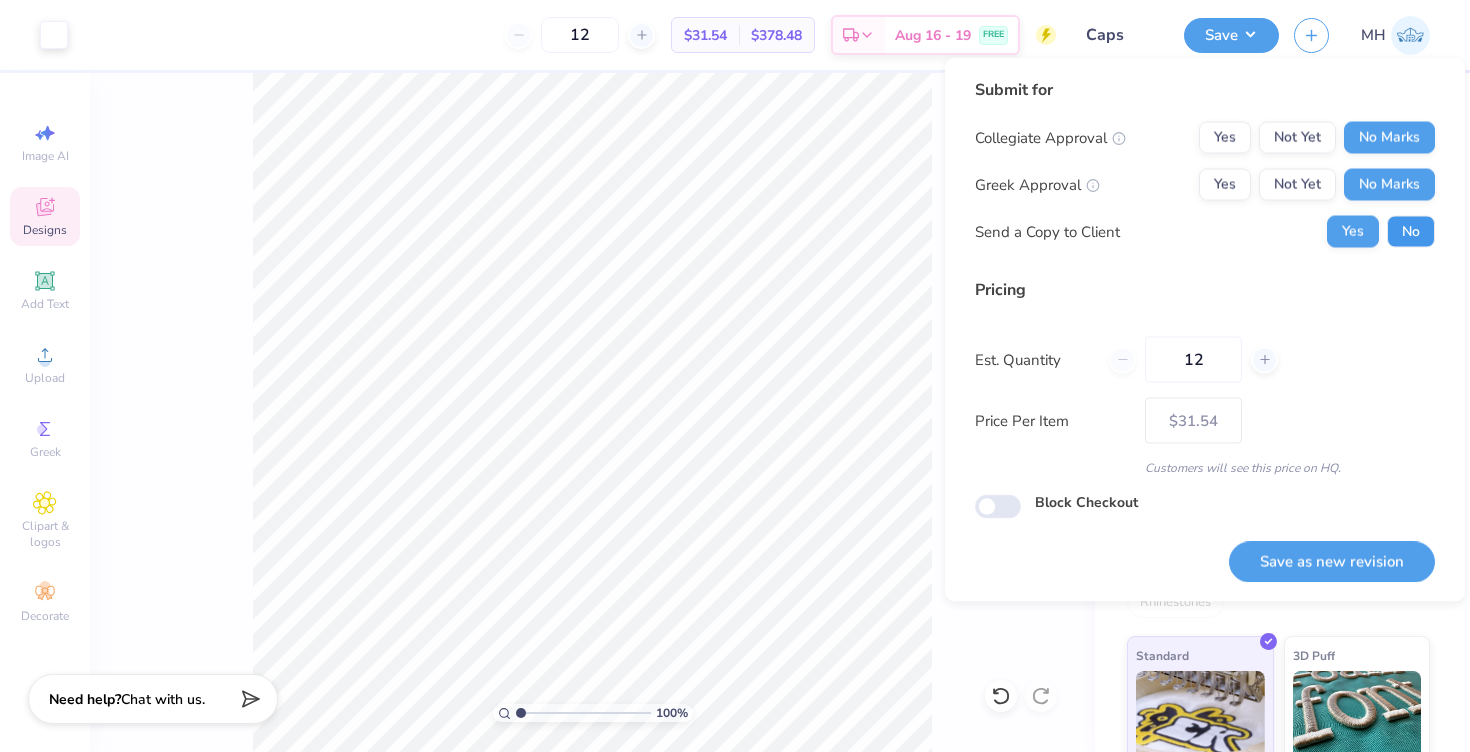 click on "No" at bounding box center (1411, 232) 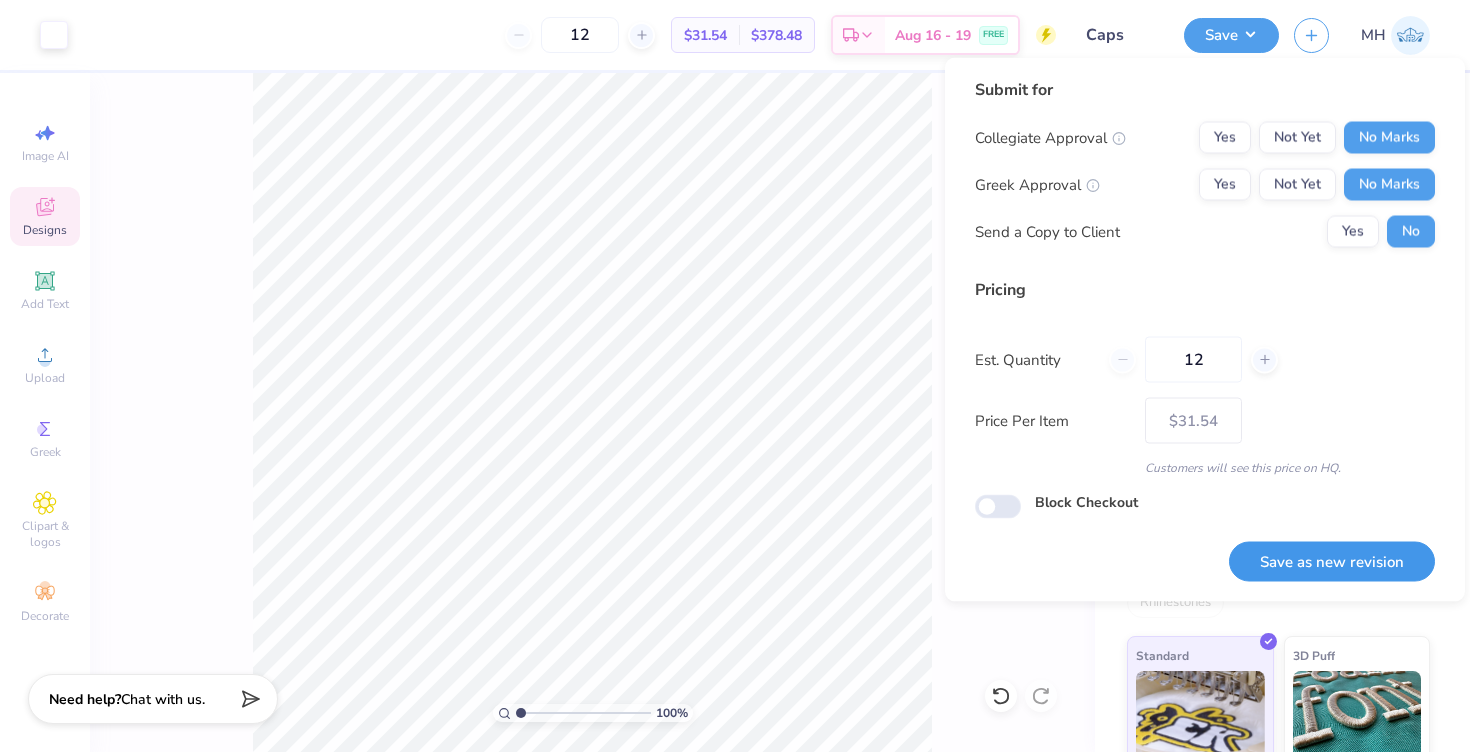 click on "Save as new revision" at bounding box center [1332, 561] 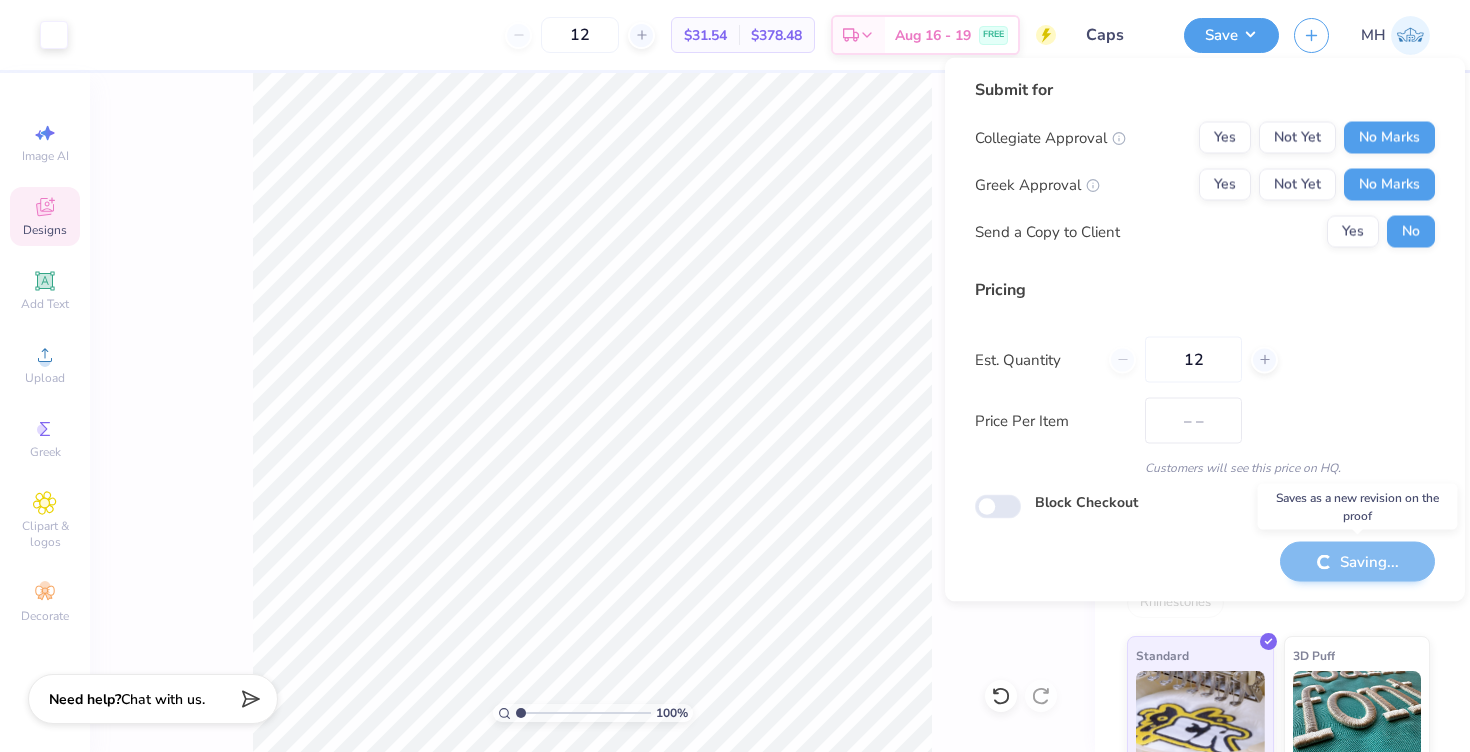 type on "$31.54" 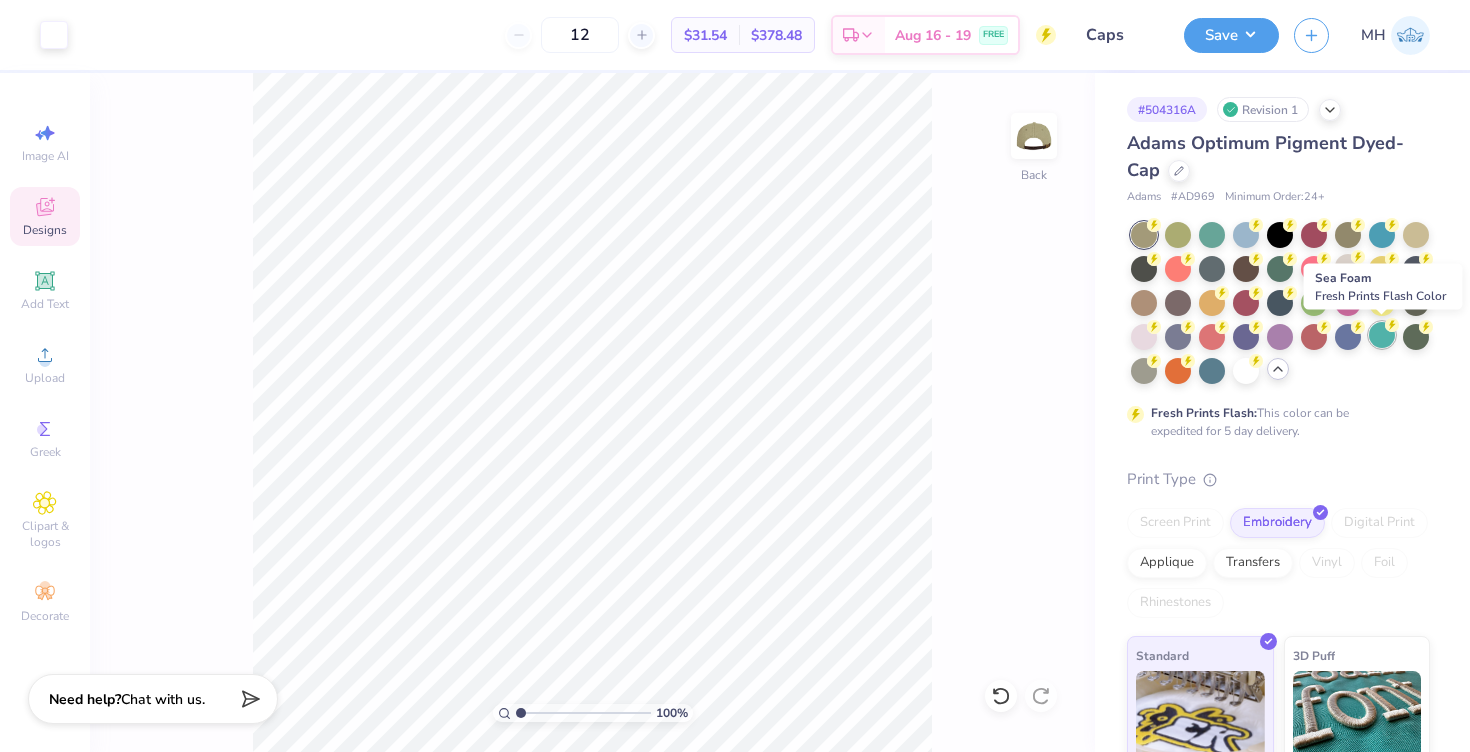 click at bounding box center (1382, 335) 